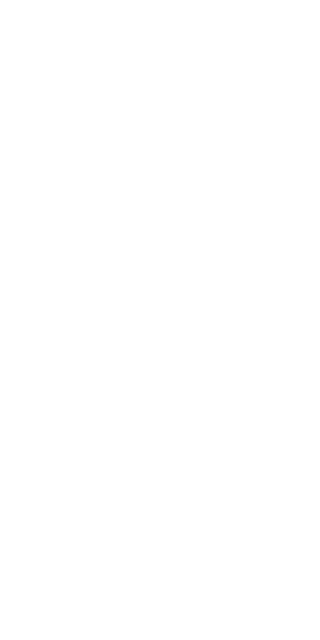 scroll, scrollTop: 0, scrollLeft: 0, axis: both 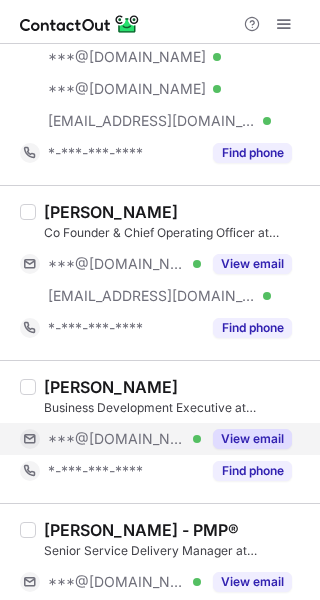 click on "View email" at bounding box center [252, 439] 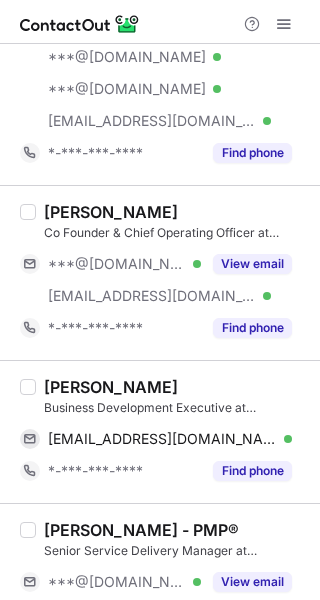 click on "Ebraheem Aldakheel" at bounding box center [111, 387] 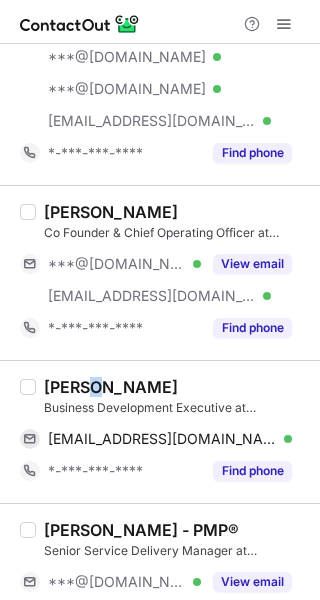 click on "Ebraheem Aldakheel" at bounding box center (111, 387) 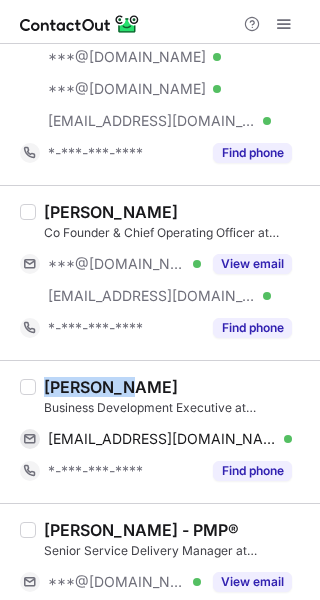 click on "Ebraheem Aldakheel" at bounding box center (111, 387) 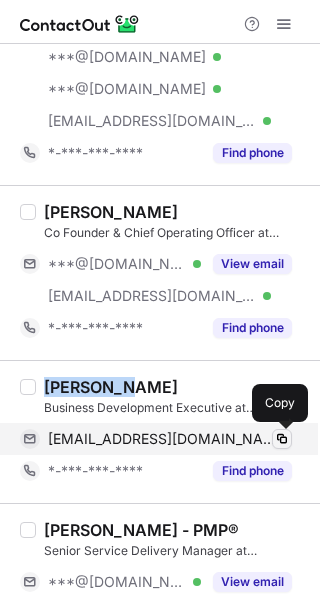 click at bounding box center (282, 439) 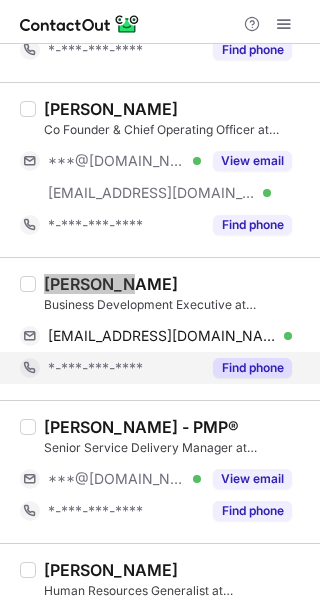 scroll, scrollTop: 266, scrollLeft: 0, axis: vertical 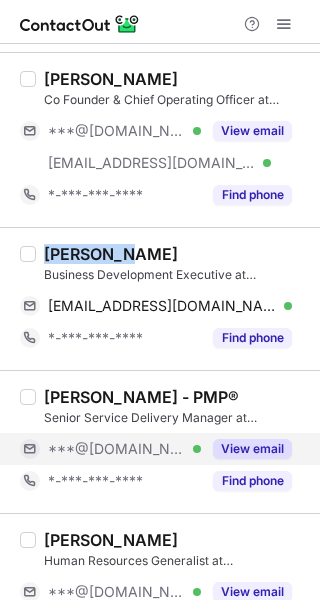 click on "View email" at bounding box center (252, 449) 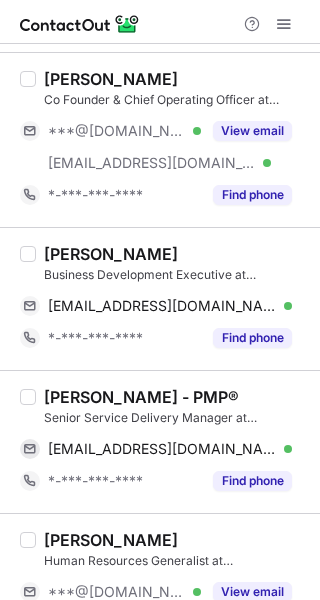 click on "Abdulrahman AL Toman - PMP®" at bounding box center [141, 397] 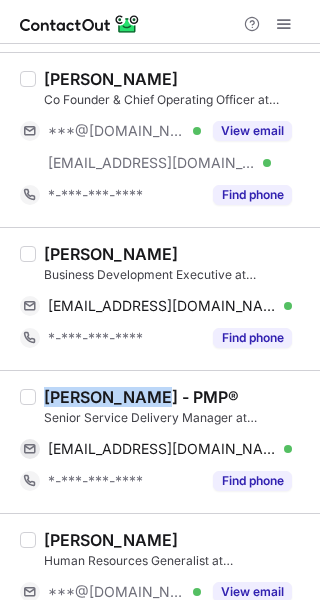 click on "Abdulrahman AL Toman - PMP®" at bounding box center (141, 397) 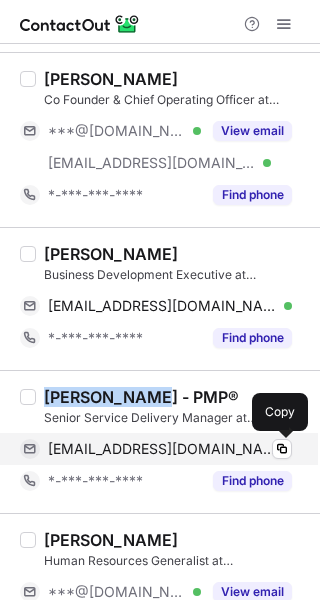 drag, startPoint x: 275, startPoint y: 449, endPoint x: 302, endPoint y: 446, distance: 27.166155 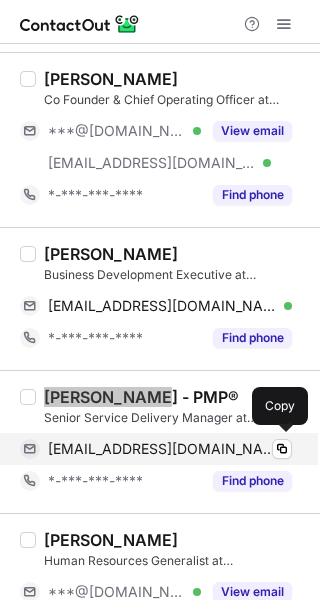 scroll, scrollTop: 400, scrollLeft: 0, axis: vertical 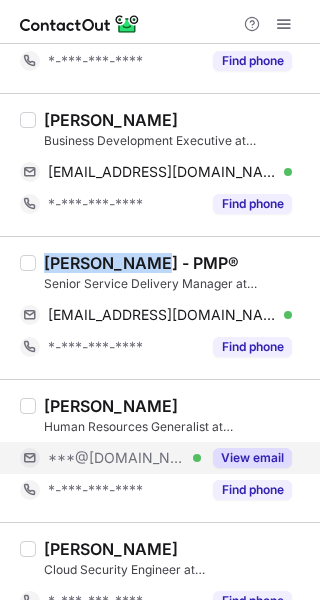 click on "View email" at bounding box center [252, 458] 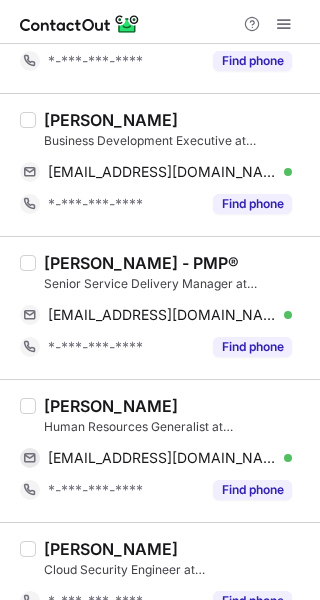 click on "Razan Almutaz" at bounding box center (111, 406) 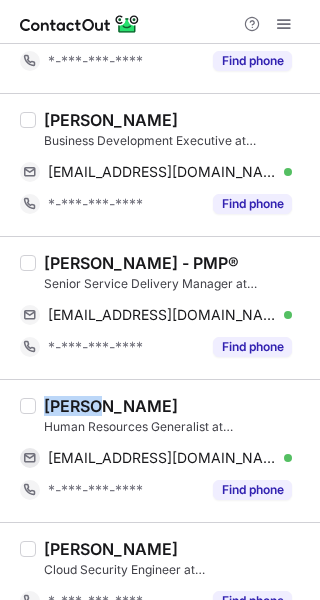 click on "Razan Almutaz" at bounding box center [111, 406] 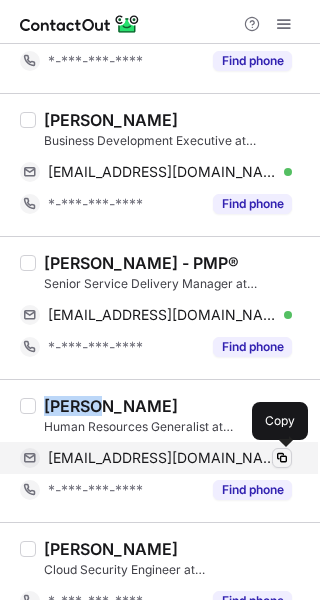 click at bounding box center (282, 458) 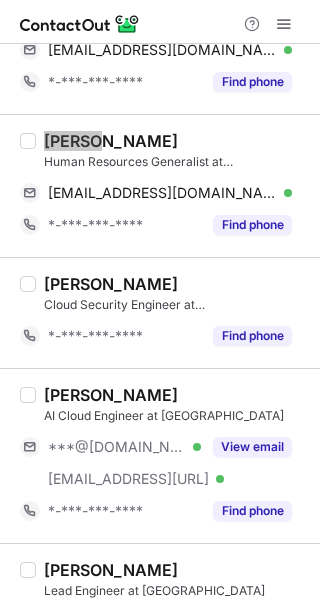 scroll, scrollTop: 666, scrollLeft: 0, axis: vertical 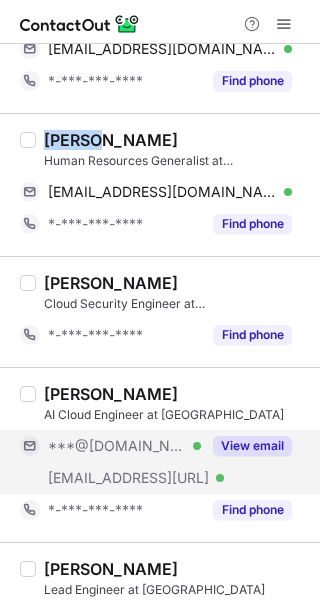 click on "View email" at bounding box center (252, 446) 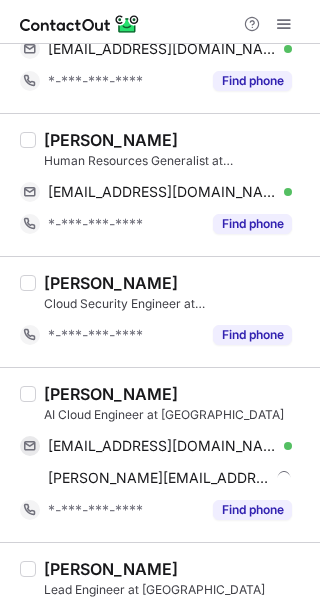 click on "Nuthan K." at bounding box center [111, 394] 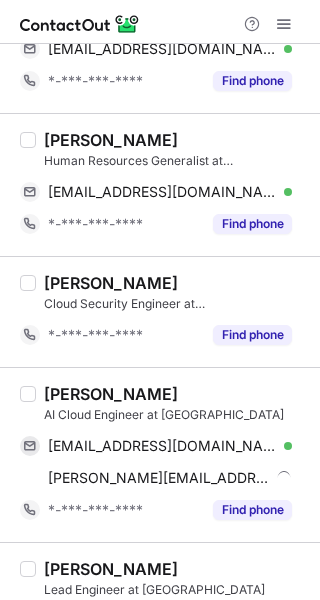 click on "Nuthan K." at bounding box center (111, 394) 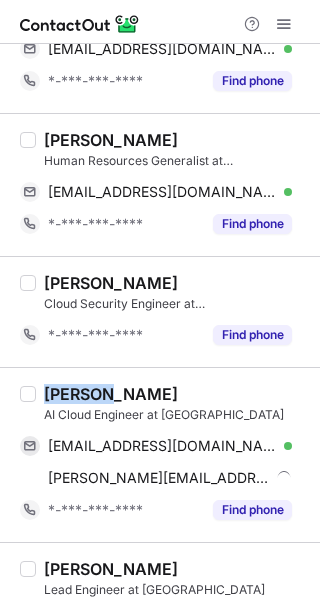 click on "Nuthan K." at bounding box center [111, 394] 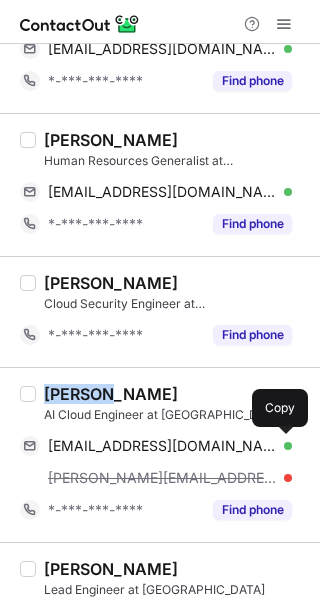 drag, startPoint x: 289, startPoint y: 442, endPoint x: 303, endPoint y: 425, distance: 22.022715 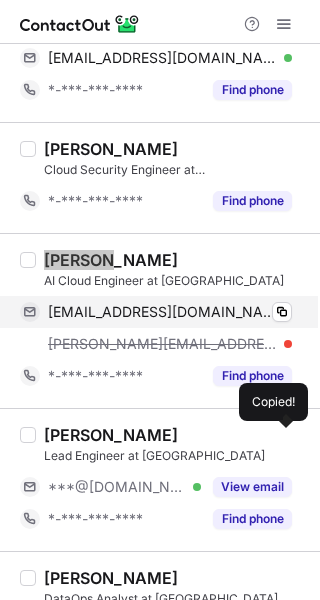 scroll, scrollTop: 933, scrollLeft: 0, axis: vertical 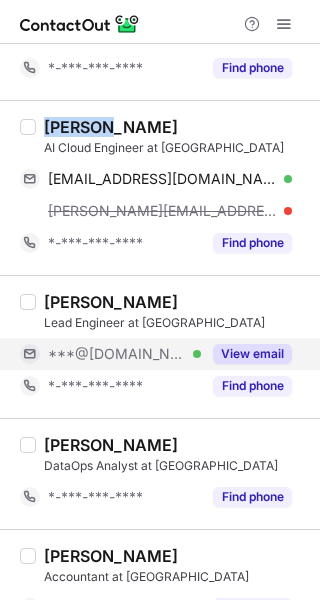click on "View email" at bounding box center (252, 354) 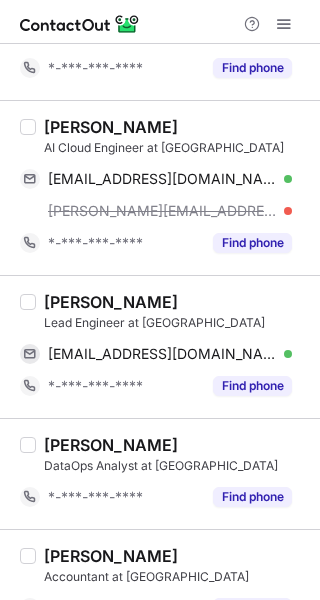 click on "Biju Kuruvila" at bounding box center (111, 302) 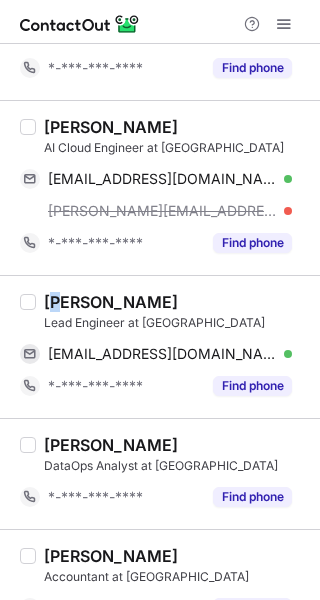 click on "Biju Kuruvila" at bounding box center [111, 302] 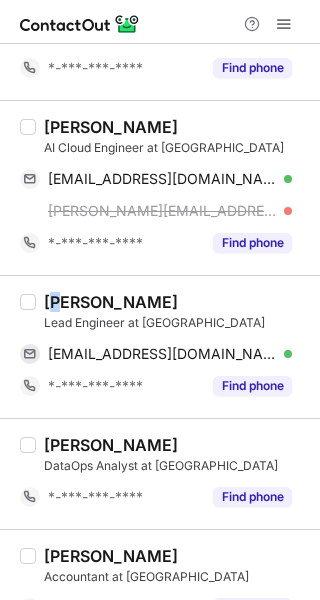 copy on "i" 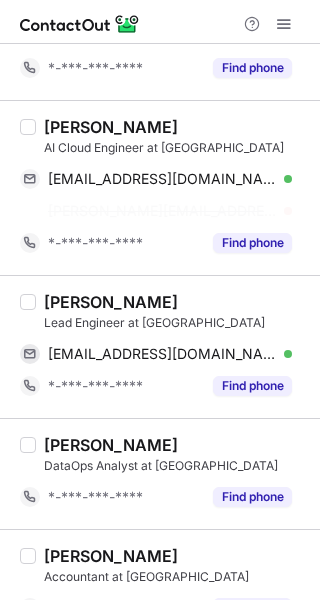 click on "Biju Kuruvila" at bounding box center (111, 302) 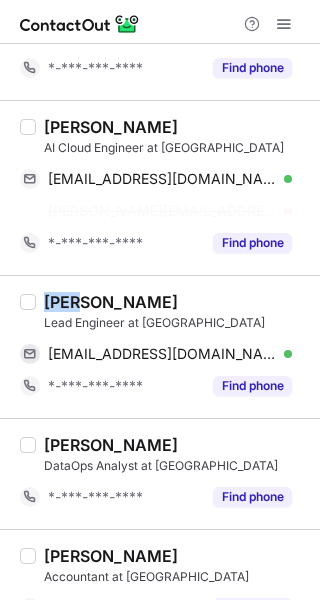 click on "Biju Kuruvila" at bounding box center [111, 302] 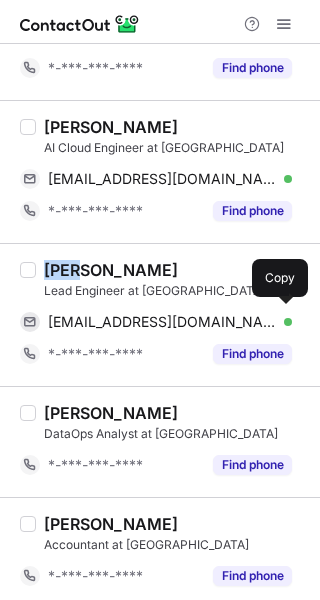 copy on "Biju" 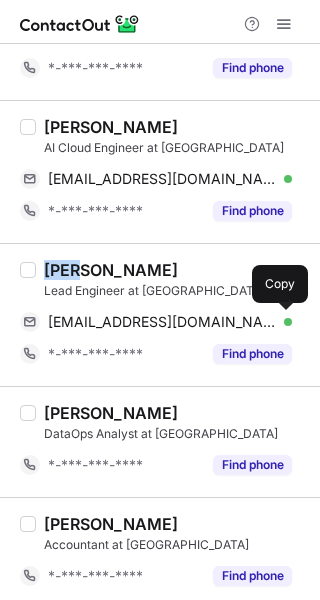 drag, startPoint x: 287, startPoint y: 317, endPoint x: 310, endPoint y: 311, distance: 23.769728 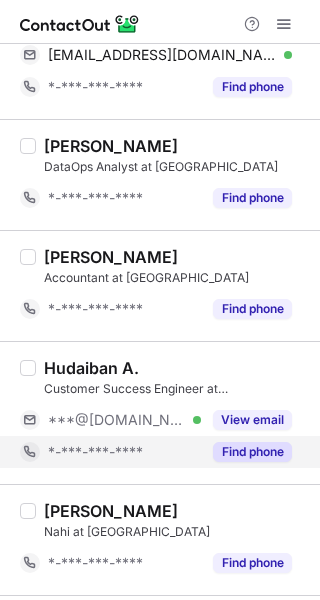 scroll, scrollTop: 1302, scrollLeft: 0, axis: vertical 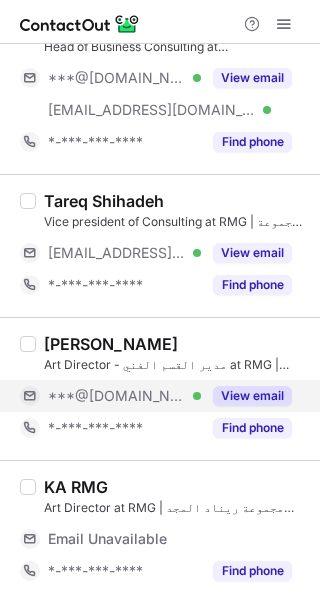 click on "View email" at bounding box center (252, 396) 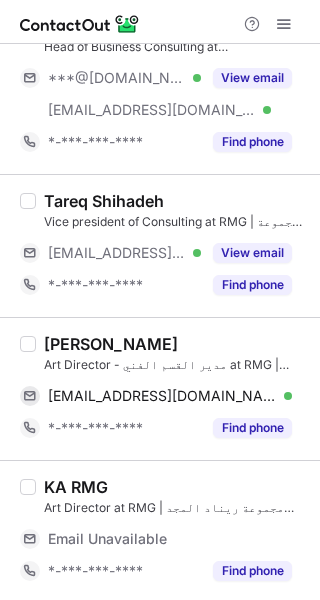 click on "Khaled Abdullah" at bounding box center [111, 344] 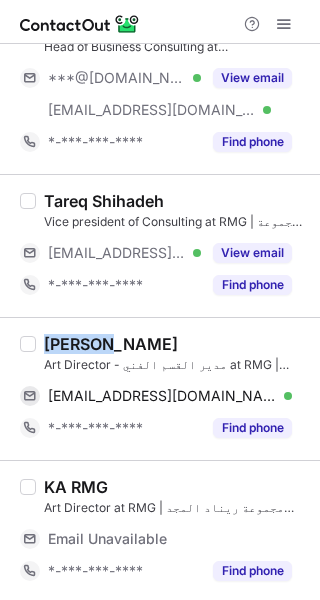 click on "Khaled Abdullah" at bounding box center (111, 344) 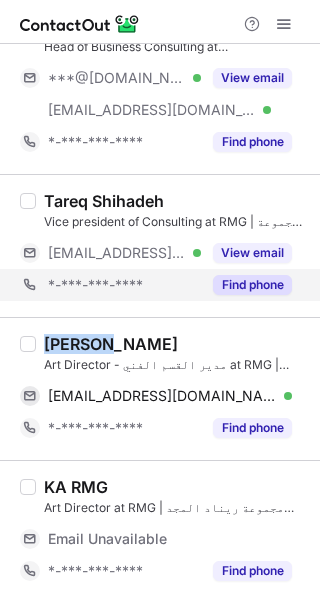 copy on "Khaled" 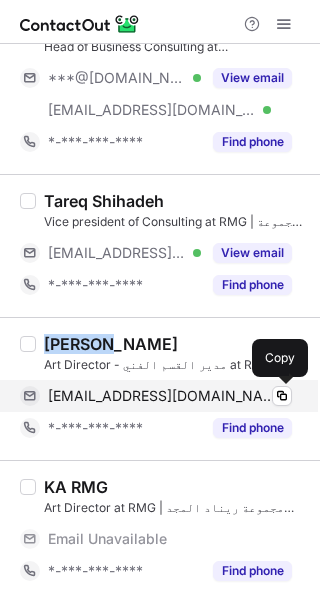 click on "khaled7883@hotmail.com Verified" at bounding box center (170, 396) 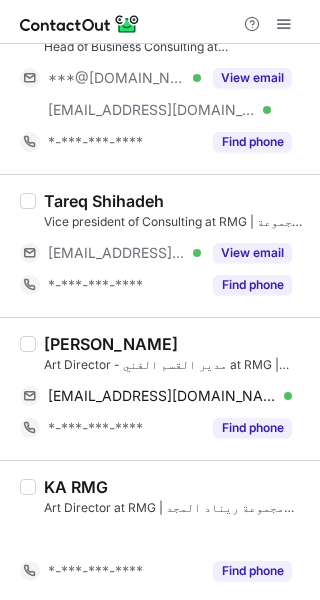 scroll, scrollTop: 588, scrollLeft: 0, axis: vertical 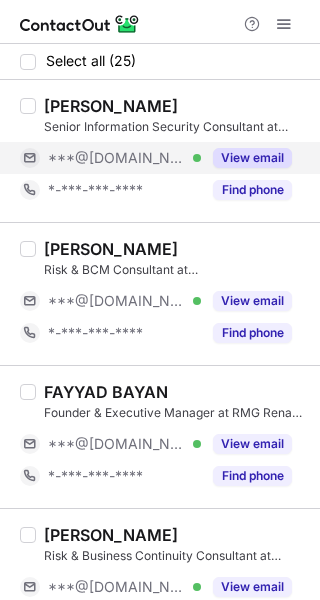 click on "View email" at bounding box center [252, 158] 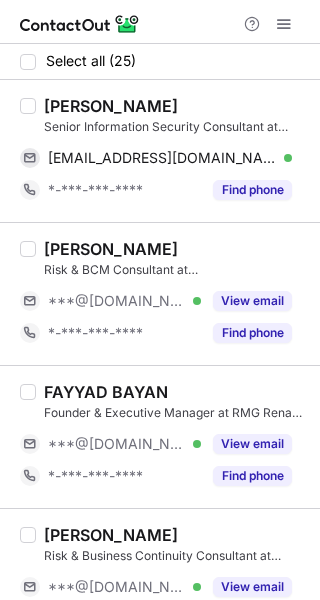 click on "Mohammed Abu Shawali" at bounding box center [111, 106] 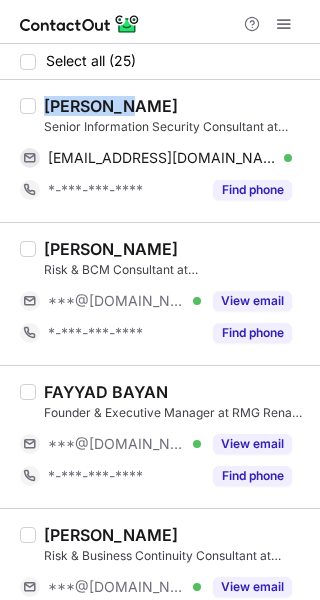 click on "Mohammed Abu Shawali" at bounding box center (111, 106) 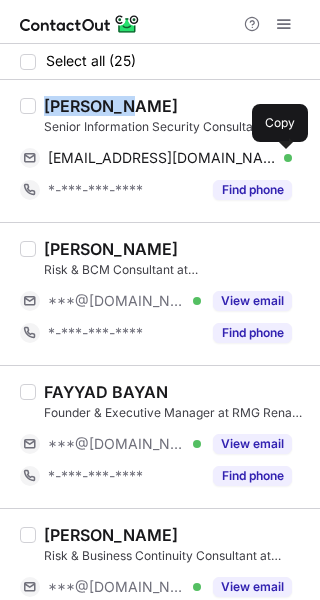 drag, startPoint x: 281, startPoint y: 157, endPoint x: 308, endPoint y: 168, distance: 29.15476 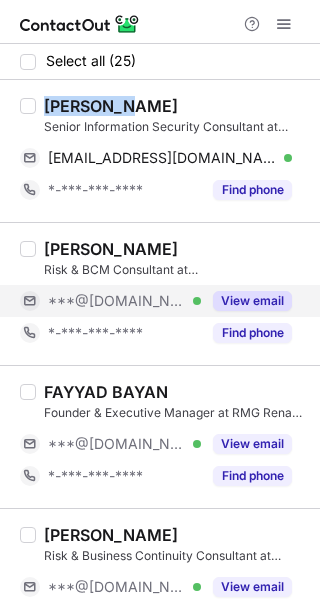 click on "View email" at bounding box center [252, 301] 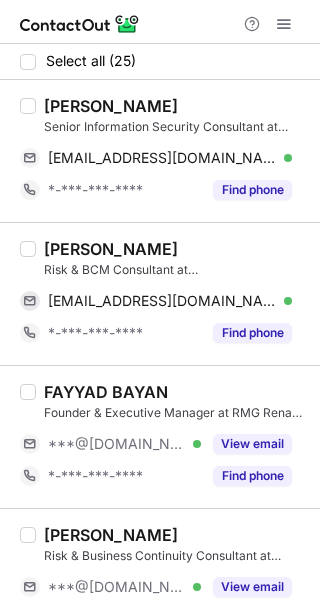 click on "Amr Ashraf" at bounding box center [111, 249] 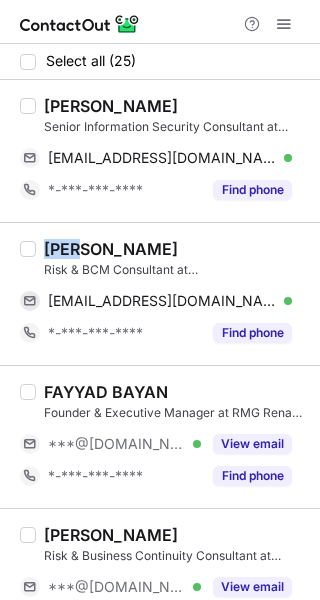 click on "Amr Ashraf" at bounding box center [111, 249] 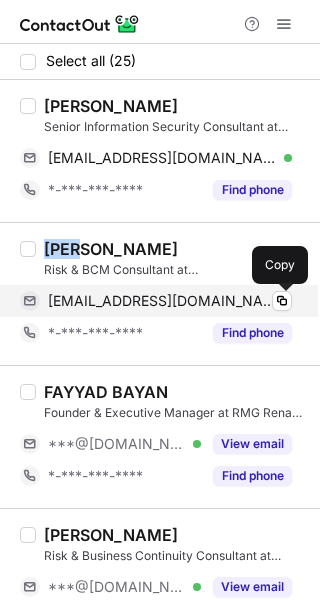 click at bounding box center [282, 301] 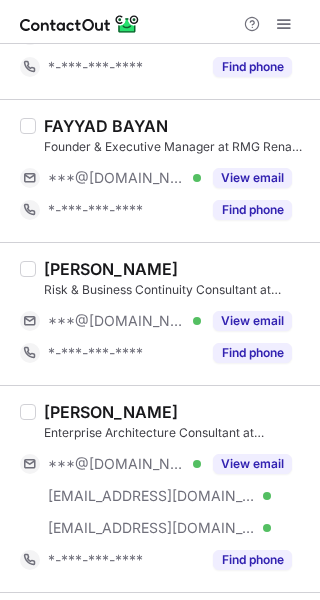 scroll, scrollTop: 533, scrollLeft: 0, axis: vertical 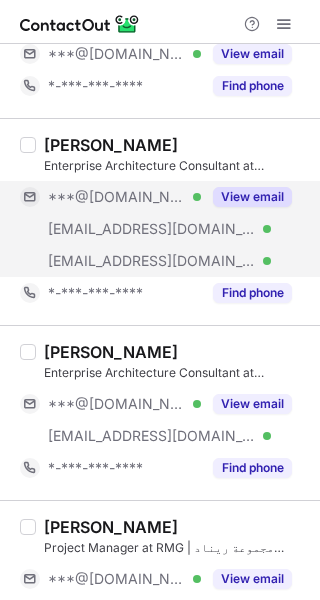 click on "View email" at bounding box center [252, 197] 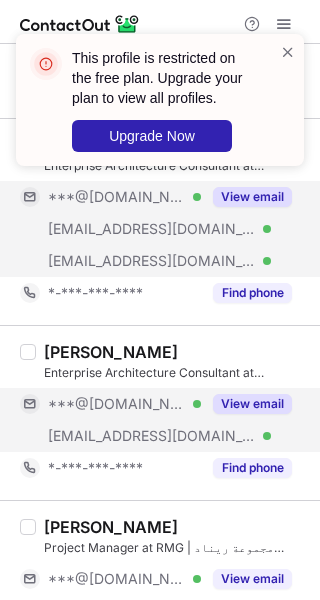 click on "View email" at bounding box center [252, 404] 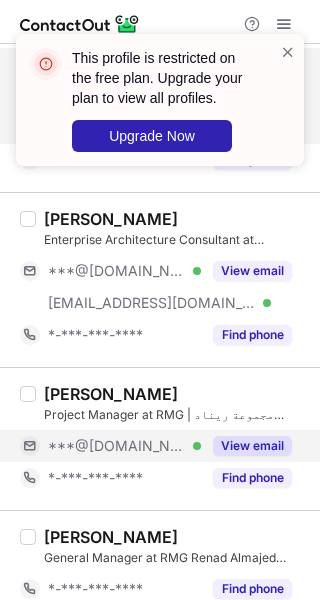 click on "View email" at bounding box center (252, 446) 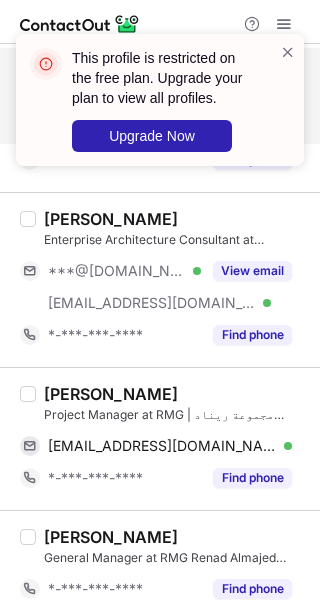 click on "Mohammed Alnizari" at bounding box center [111, 394] 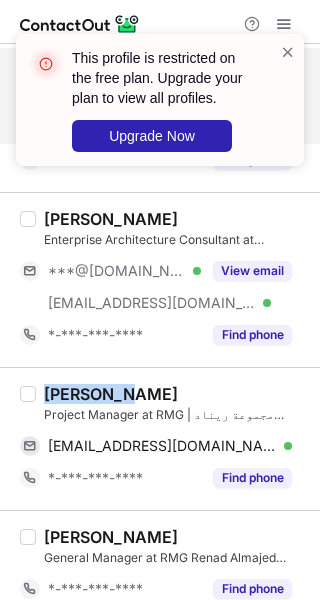 click on "Mohammed Alnizari" at bounding box center (111, 394) 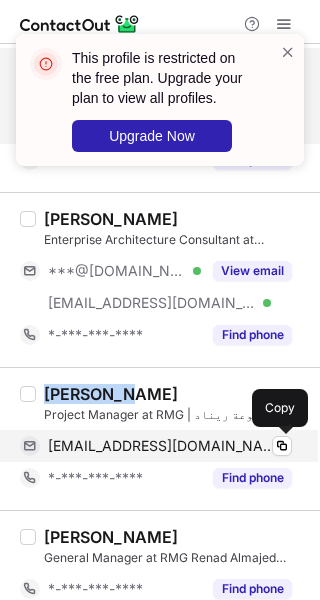 drag, startPoint x: 276, startPoint y: 443, endPoint x: 300, endPoint y: 436, distance: 25 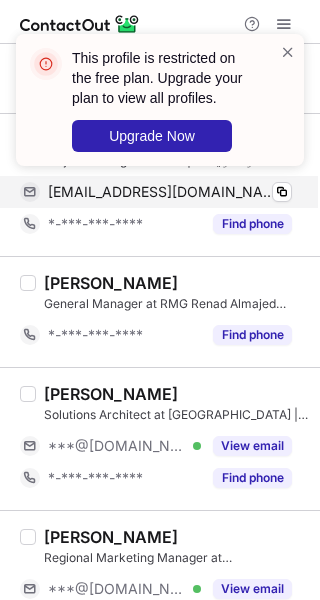 scroll, scrollTop: 933, scrollLeft: 0, axis: vertical 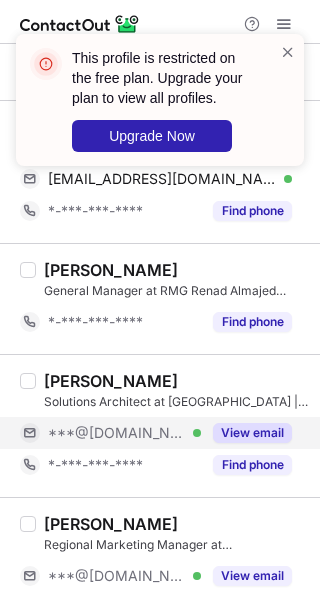 click on "View email" at bounding box center [252, 433] 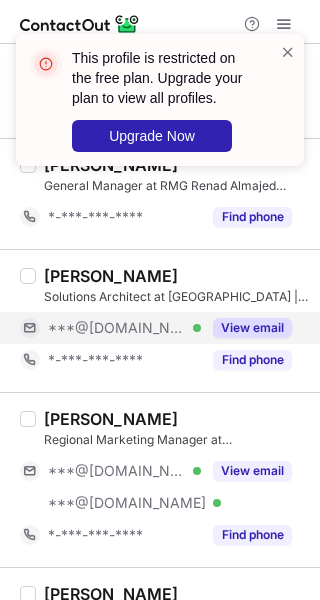 scroll, scrollTop: 1066, scrollLeft: 0, axis: vertical 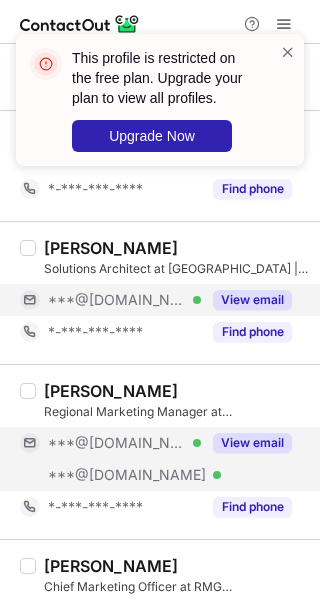 click on "View email" at bounding box center [252, 443] 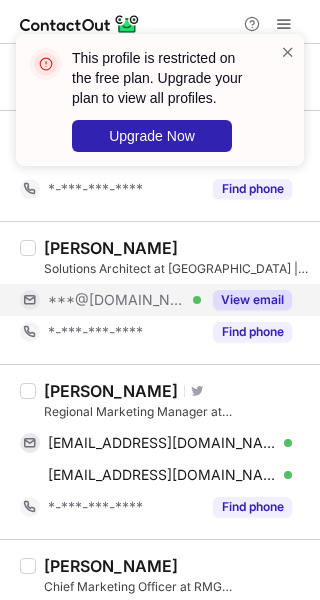 click on "Osama Saleh" at bounding box center (111, 391) 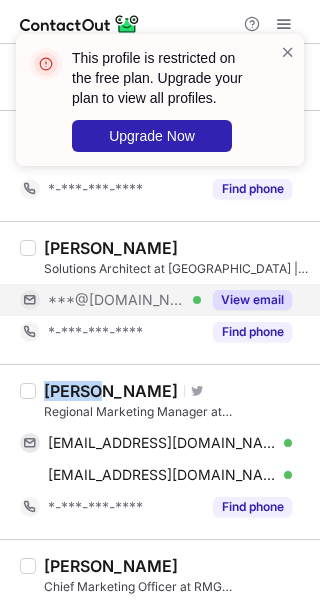 click on "Osama Saleh" at bounding box center [111, 391] 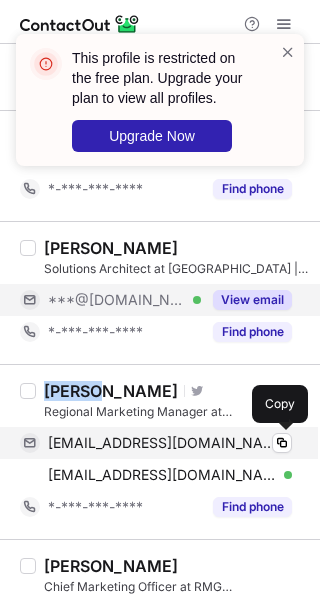 drag, startPoint x: 282, startPoint y: 443, endPoint x: 292, endPoint y: 433, distance: 14.142136 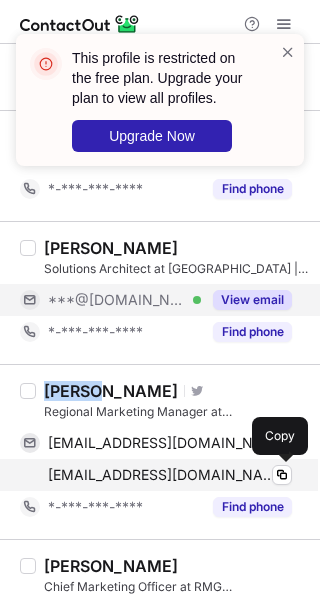 drag, startPoint x: 279, startPoint y: 474, endPoint x: 296, endPoint y: 467, distance: 18.384777 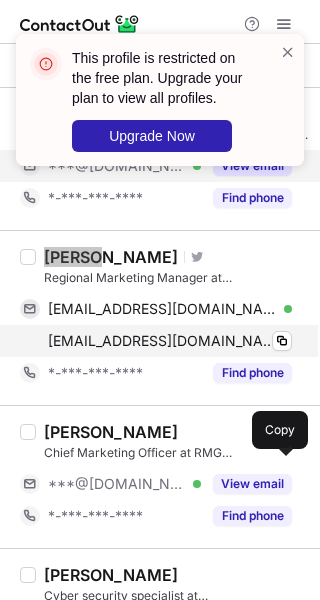 scroll, scrollTop: 1333, scrollLeft: 0, axis: vertical 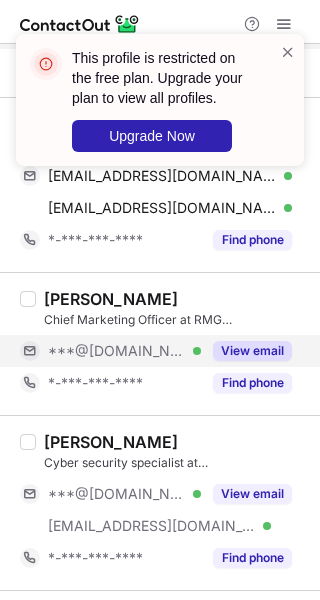 click on "View email" at bounding box center (252, 351) 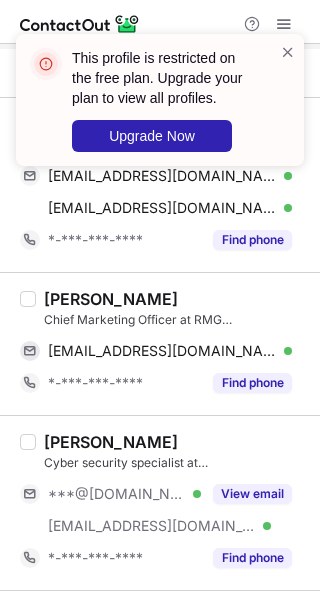click on "Muhammad Z." at bounding box center [111, 299] 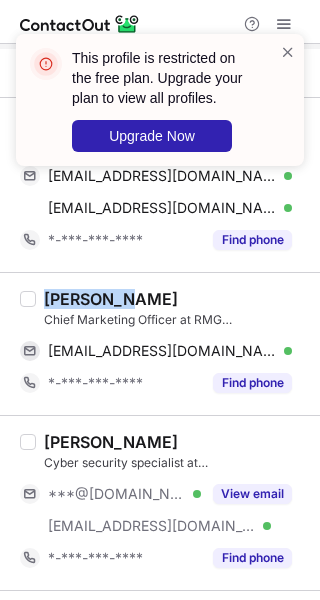 click on "Muhammad Z." at bounding box center (111, 299) 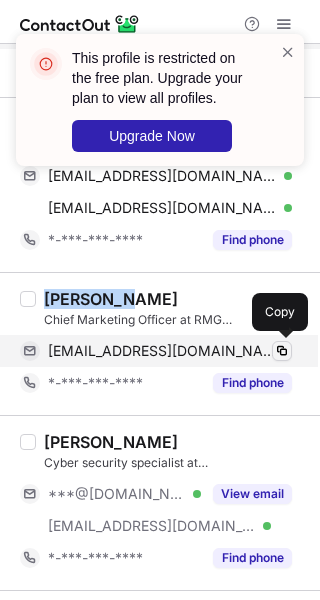 click at bounding box center [282, 351] 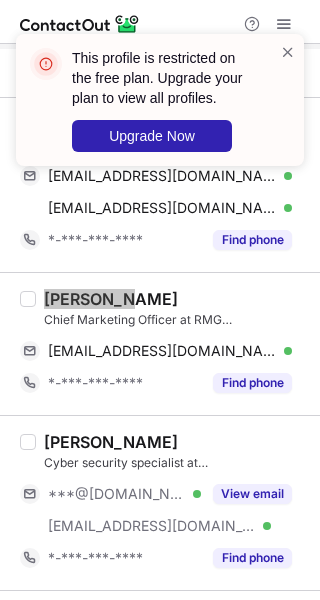 scroll, scrollTop: 1600, scrollLeft: 0, axis: vertical 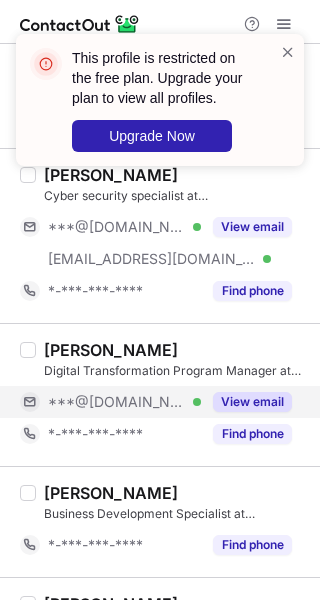 drag, startPoint x: 259, startPoint y: 397, endPoint x: 239, endPoint y: 396, distance: 20.024984 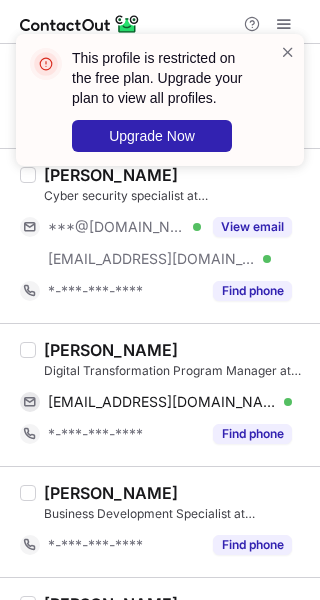 click on "Mohsen Ahmed" at bounding box center (111, 350) 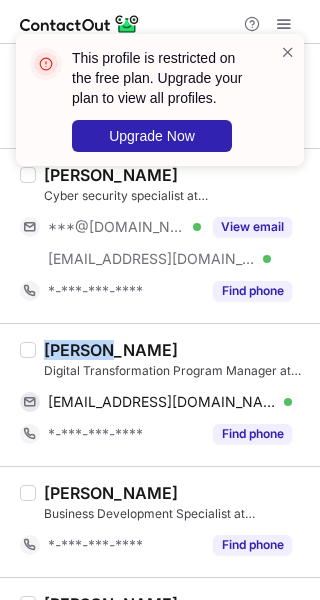 click on "Mohsen Ahmed" at bounding box center [111, 350] 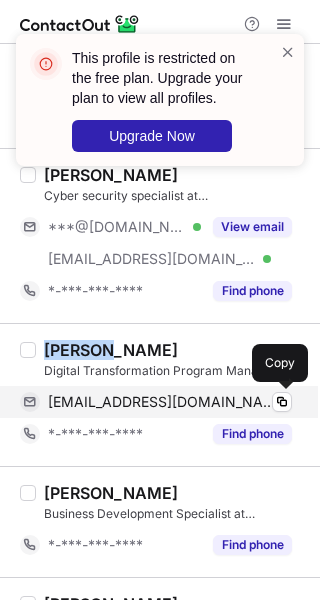 drag, startPoint x: 287, startPoint y: 399, endPoint x: 305, endPoint y: 391, distance: 19.697716 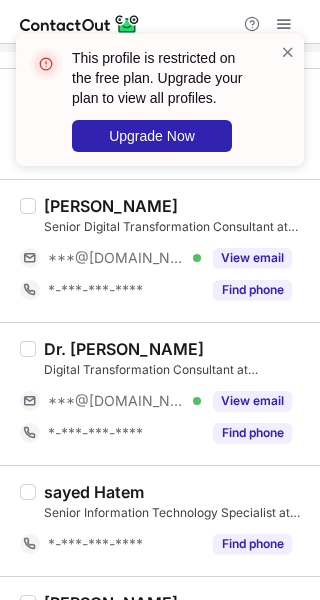 scroll, scrollTop: 2000, scrollLeft: 0, axis: vertical 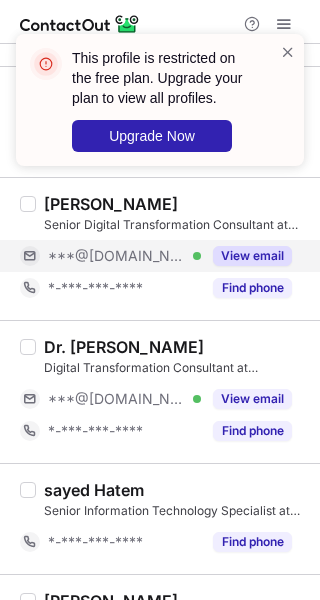 click on "View email" at bounding box center [252, 256] 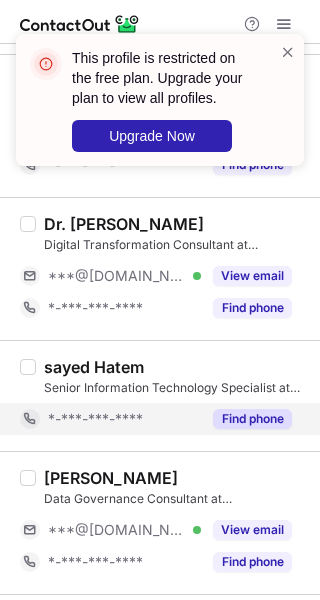 scroll, scrollTop: 2266, scrollLeft: 0, axis: vertical 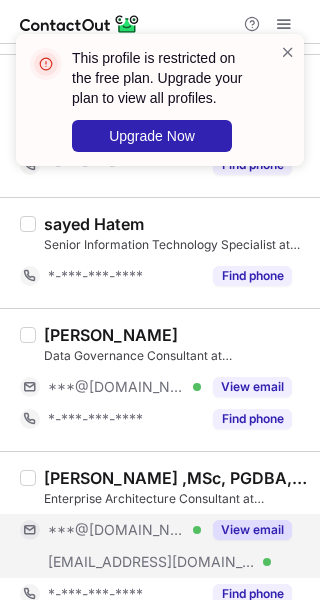 click on "View email" at bounding box center (252, 530) 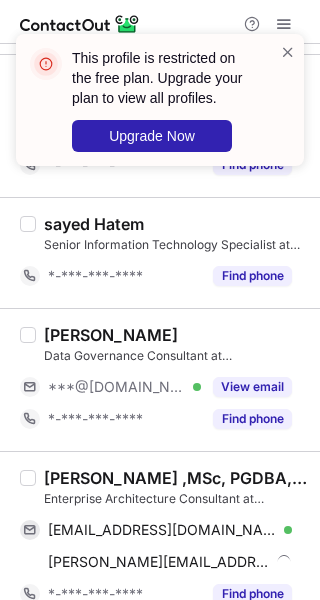 click on "Mohamed Elias ,MSc, PGDBA, TOGAF®, PMP®" at bounding box center (176, 478) 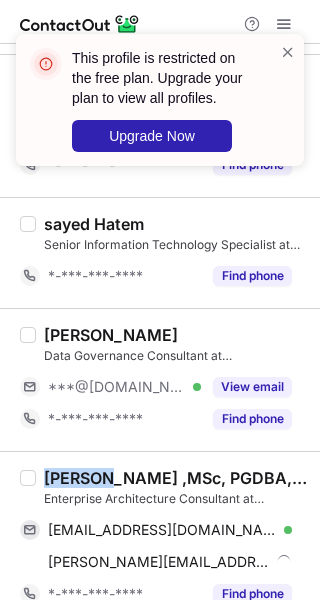 click on "Mohamed Elias ,MSc, PGDBA, TOGAF®, PMP®" at bounding box center (176, 478) 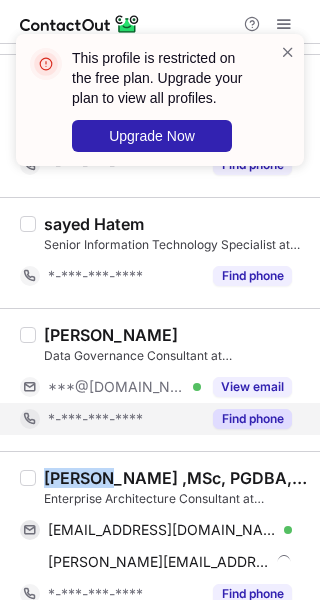 copy on "Mohamed" 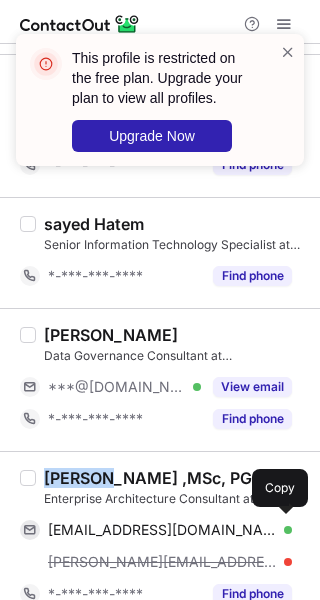 click at bounding box center (282, 530) 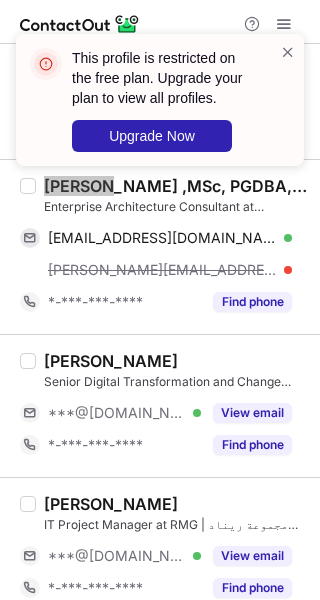 scroll, scrollTop: 2666, scrollLeft: 0, axis: vertical 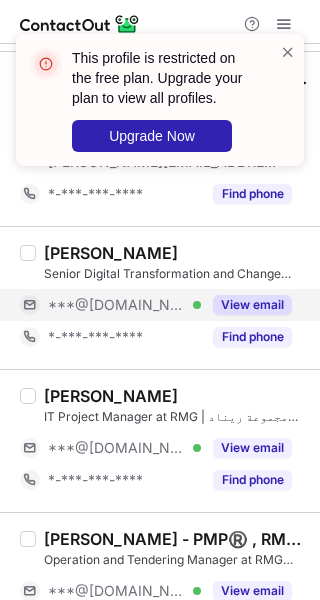 click on "View email" at bounding box center [252, 305] 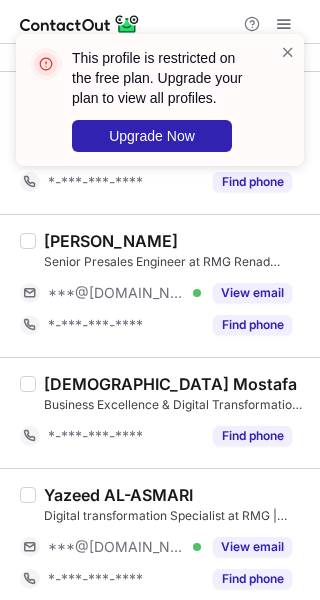 scroll, scrollTop: 3078, scrollLeft: 0, axis: vertical 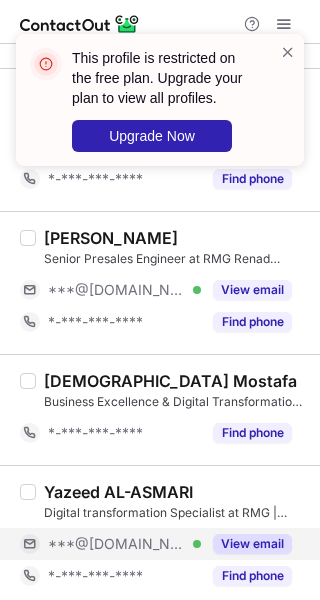 click on "View email" at bounding box center (252, 544) 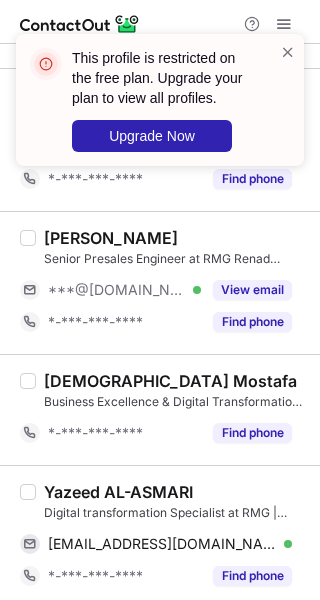 click on "Yazeed AL-ASMARI" at bounding box center [118, 492] 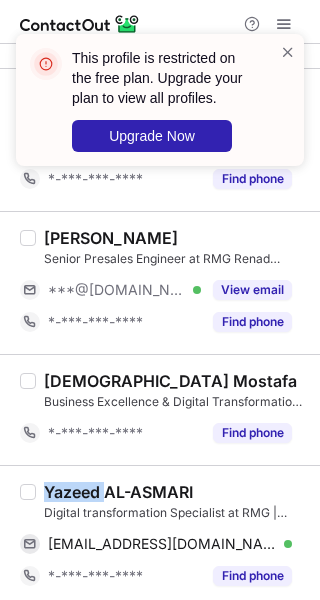 click on "Yazeed AL-ASMARI" at bounding box center [118, 492] 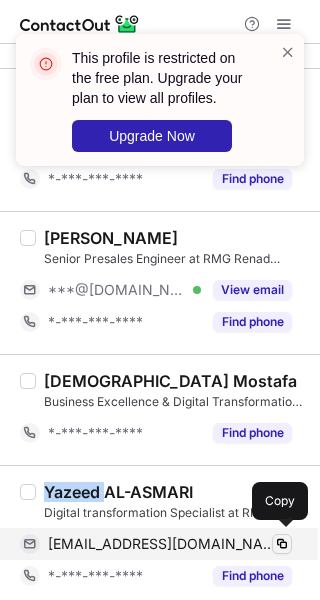 click at bounding box center [282, 544] 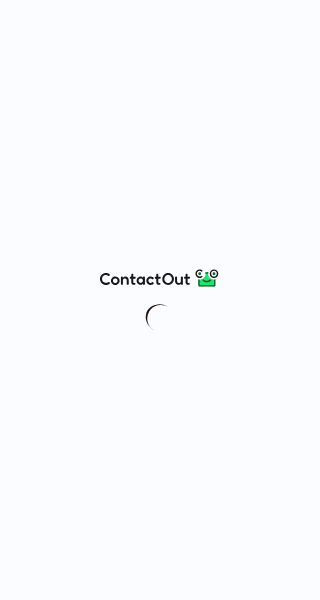 scroll, scrollTop: 0, scrollLeft: 0, axis: both 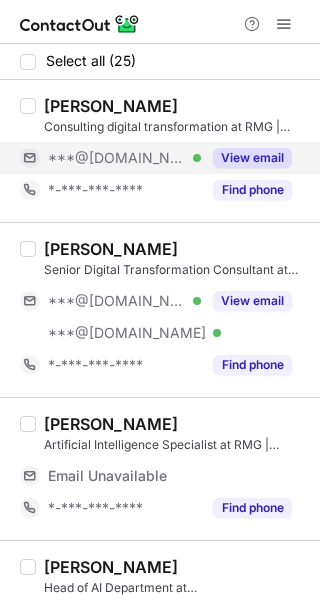 click on "View email" at bounding box center [252, 158] 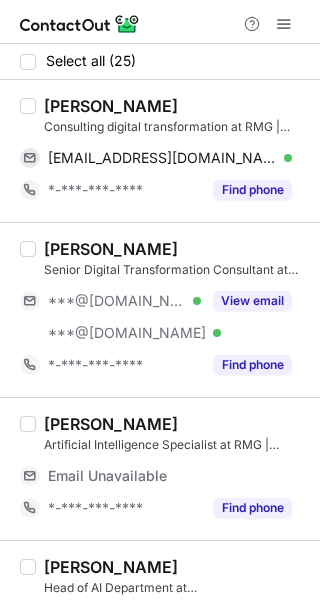 click on "Khalide A." at bounding box center [111, 106] 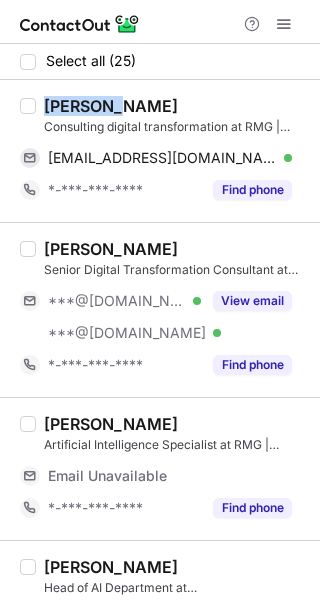 click on "Khalide A." at bounding box center (111, 106) 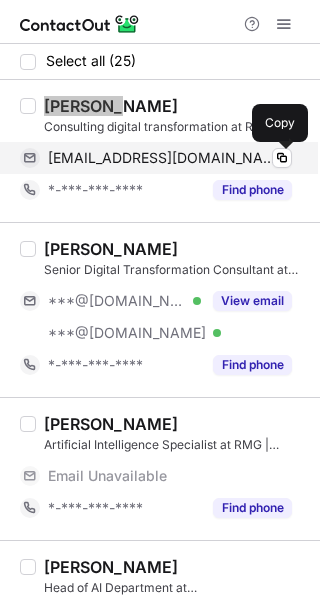 drag, startPoint x: 279, startPoint y: 163, endPoint x: 305, endPoint y: 166, distance: 26.172504 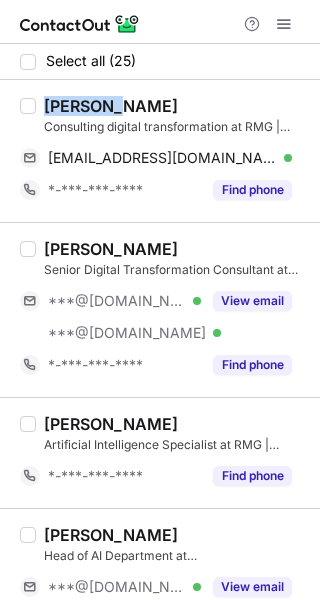 click on "Ahmed AbdelDayem" at bounding box center [111, 249] 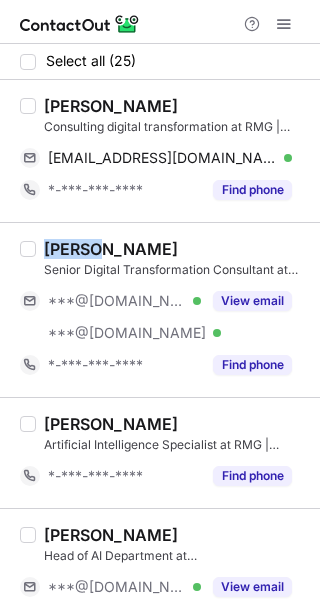 click on "Ahmed AbdelDayem" at bounding box center [111, 249] 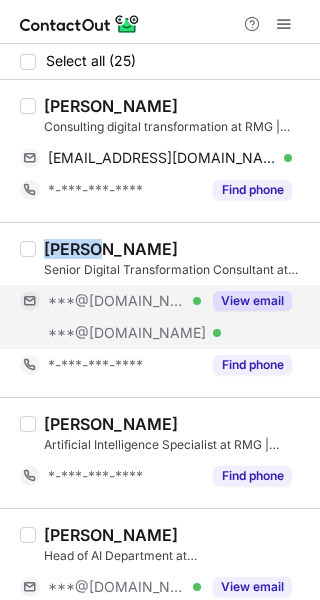 click on "View email" at bounding box center [252, 301] 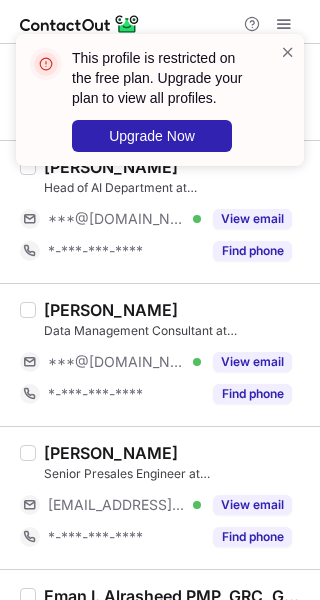 scroll, scrollTop: 400, scrollLeft: 0, axis: vertical 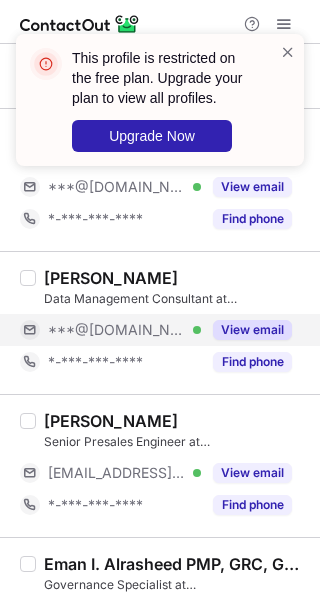 click on "View email" at bounding box center (246, 330) 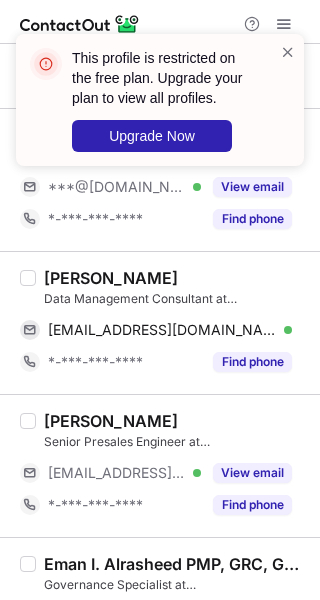 click on "Amr Ahmed" at bounding box center [111, 278] 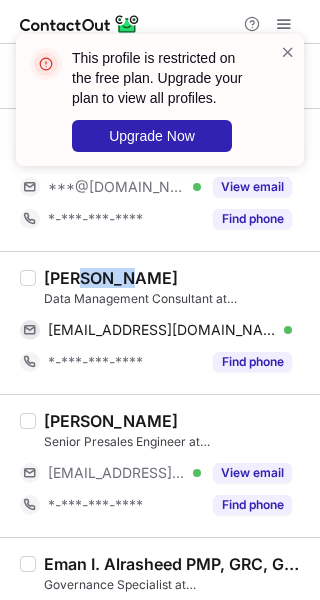click on "Amr Ahmed" at bounding box center [111, 278] 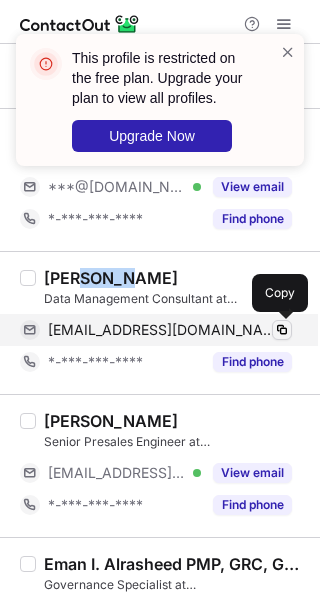 click at bounding box center (282, 330) 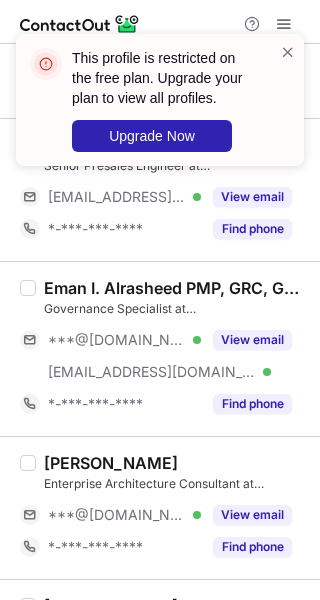 scroll, scrollTop: 933, scrollLeft: 0, axis: vertical 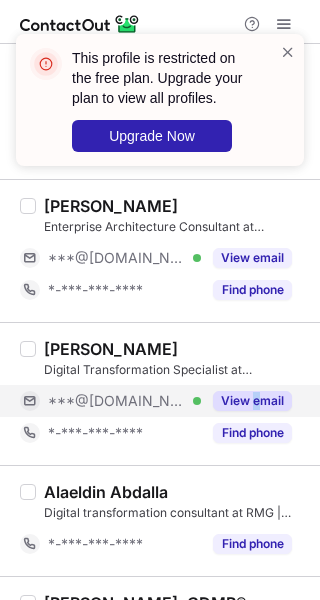 click on "View email" at bounding box center (246, 401) 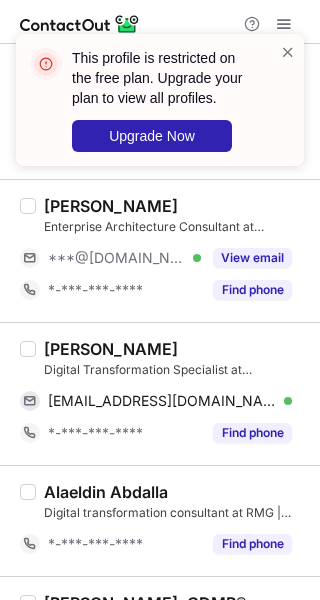 click on "Mohammed Abu Alqumsan" at bounding box center (111, 349) 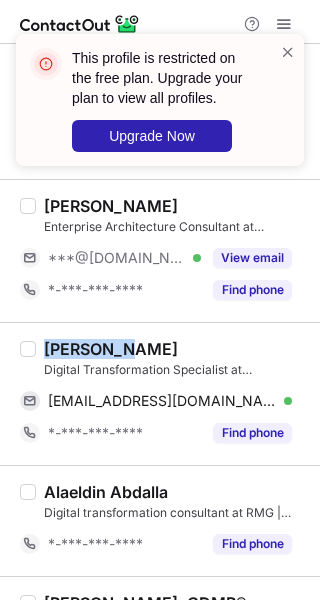 click on "Mohammed Abu Alqumsan" at bounding box center [111, 349] 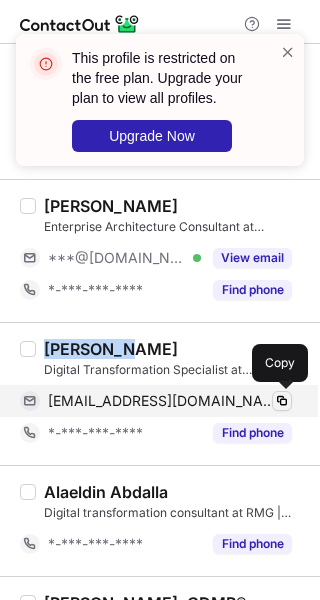 click at bounding box center [282, 401] 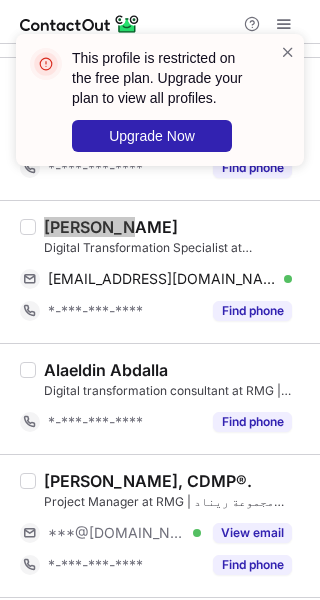 scroll, scrollTop: 1200, scrollLeft: 0, axis: vertical 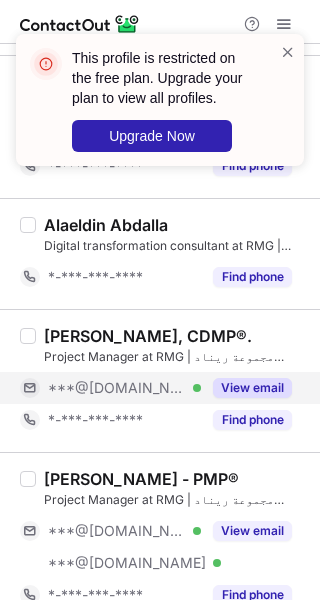 click on "View email" at bounding box center [252, 388] 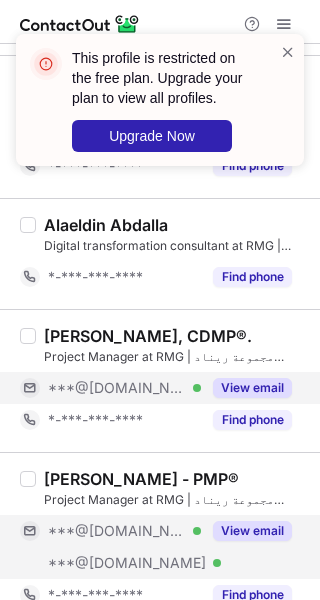 click on "View email" at bounding box center [252, 531] 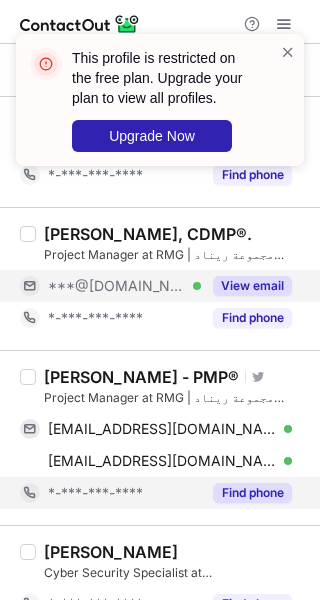 scroll, scrollTop: 1333, scrollLeft: 0, axis: vertical 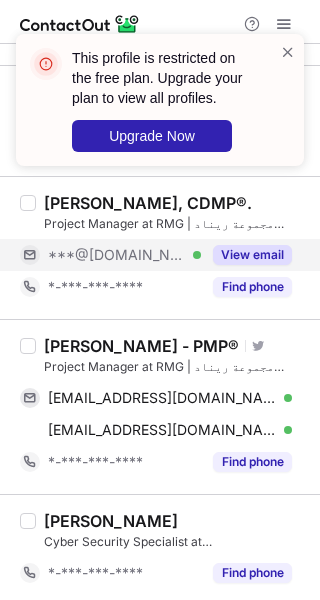 click on "Kamal Elsindi - PMP®" at bounding box center (141, 346) 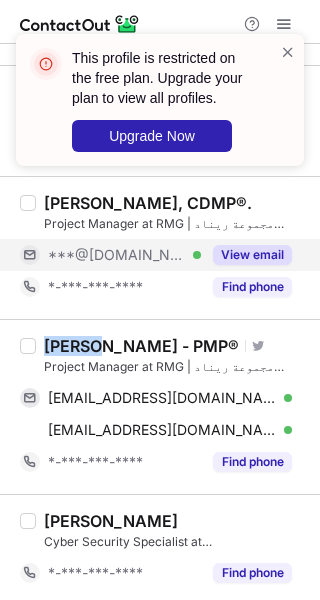 click on "Kamal Elsindi - PMP®" at bounding box center [141, 346] 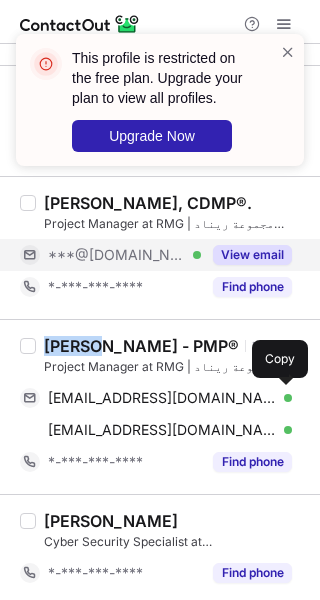 drag, startPoint x: 284, startPoint y: 390, endPoint x: 311, endPoint y: 397, distance: 27.89265 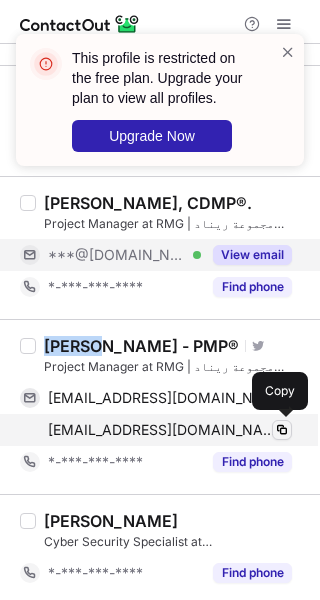 click at bounding box center (282, 430) 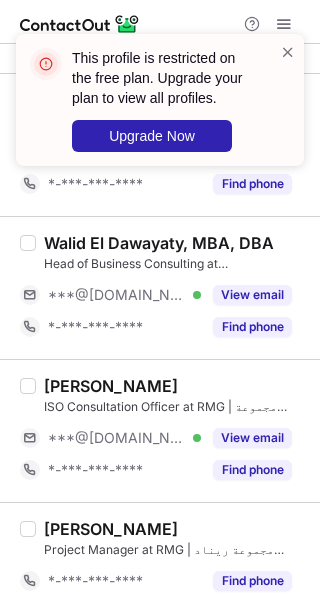 scroll, scrollTop: 2000, scrollLeft: 0, axis: vertical 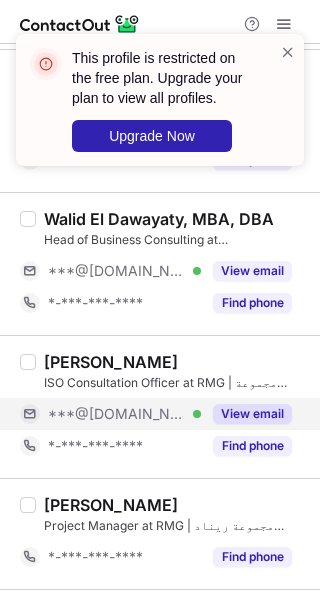 drag, startPoint x: 239, startPoint y: 405, endPoint x: 225, endPoint y: 404, distance: 14.035668 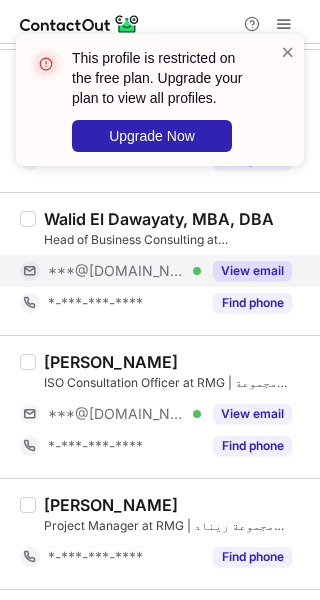 click on "View email" at bounding box center [252, 271] 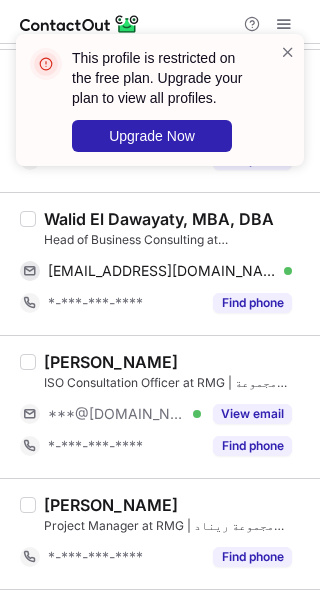 click on "Walid El Dawayaty, MBA, DBA" at bounding box center (159, 219) 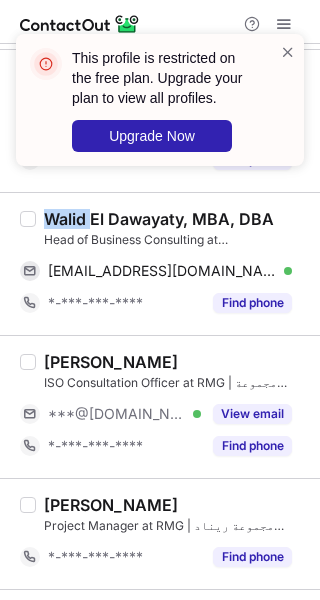 click on "Walid El Dawayaty, MBA, DBA" at bounding box center (159, 219) 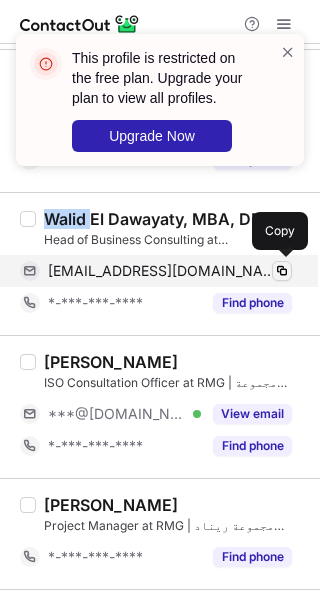click at bounding box center [282, 271] 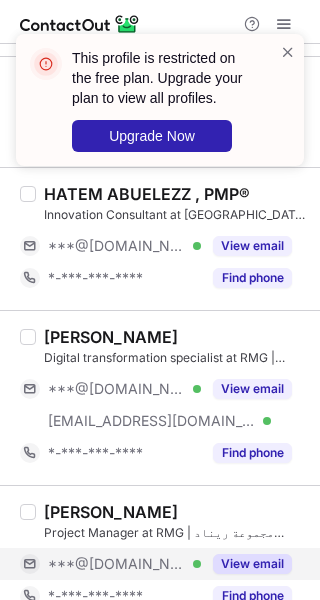 scroll, scrollTop: 2400, scrollLeft: 0, axis: vertical 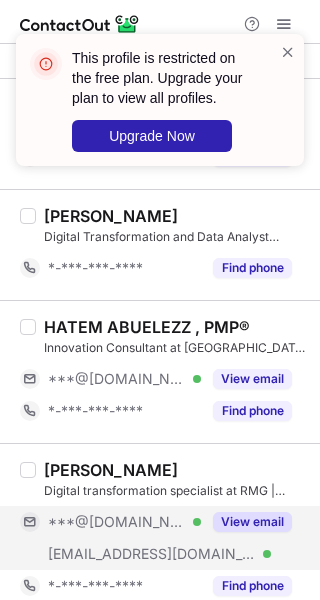 click on "View email" at bounding box center [252, 522] 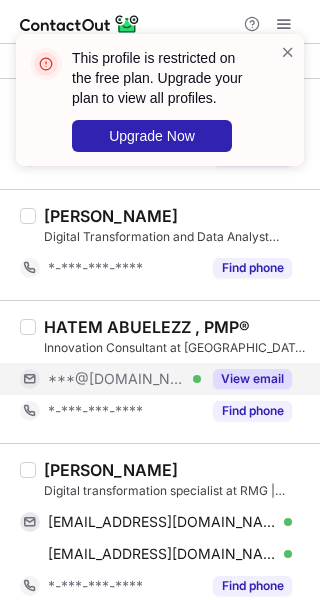 click on "View email" at bounding box center [252, 379] 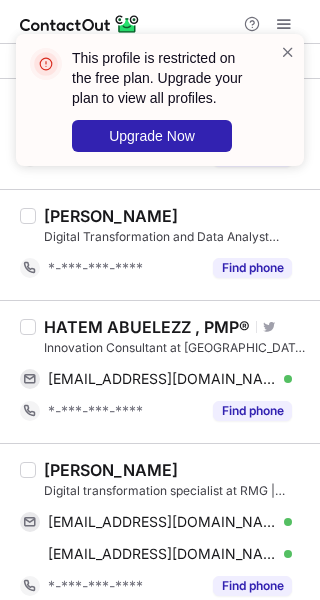click on "HATEM ABUELEZZ , PMP®" at bounding box center (147, 327) 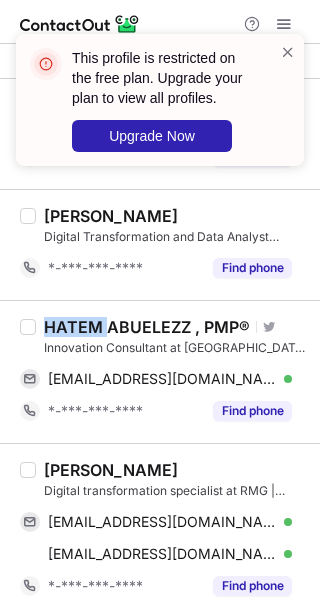 click on "HATEM ABUELEZZ , PMP®" at bounding box center [147, 327] 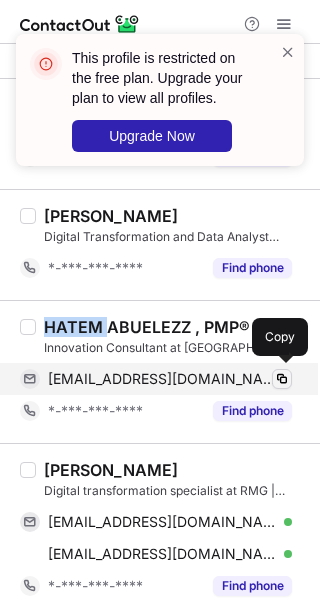 click at bounding box center (282, 379) 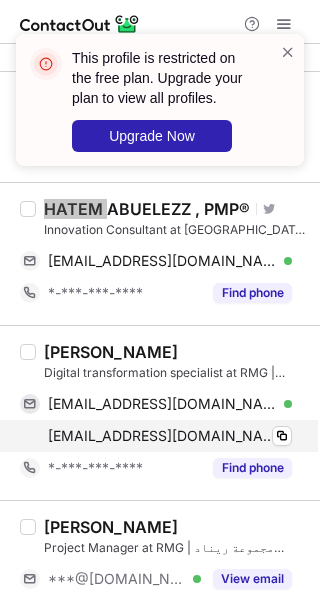 scroll, scrollTop: 2533, scrollLeft: 0, axis: vertical 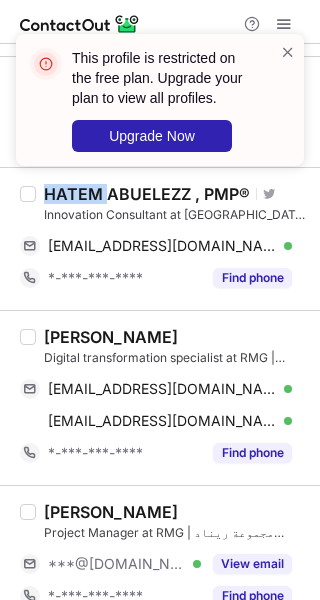 click on "Abdulkareem Saeed" at bounding box center [111, 337] 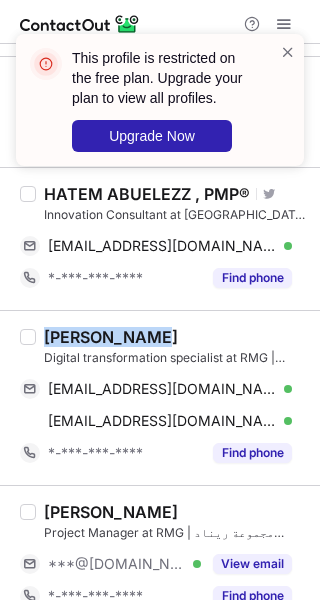 click on "Abdulkareem Saeed" at bounding box center (111, 337) 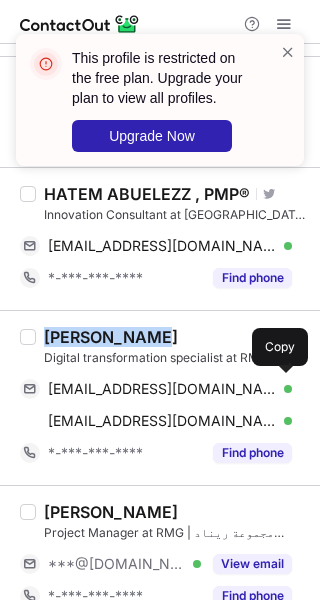 drag, startPoint x: 282, startPoint y: 386, endPoint x: 308, endPoint y: 383, distance: 26.172504 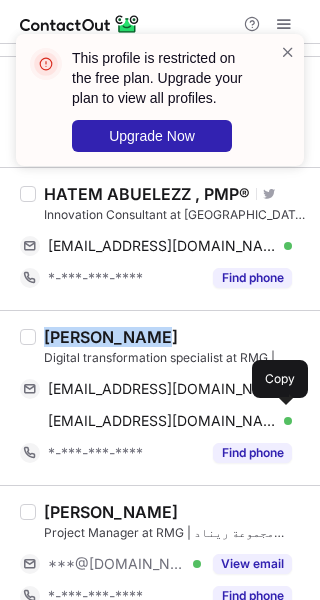 drag, startPoint x: 283, startPoint y: 411, endPoint x: 313, endPoint y: 415, distance: 30.265491 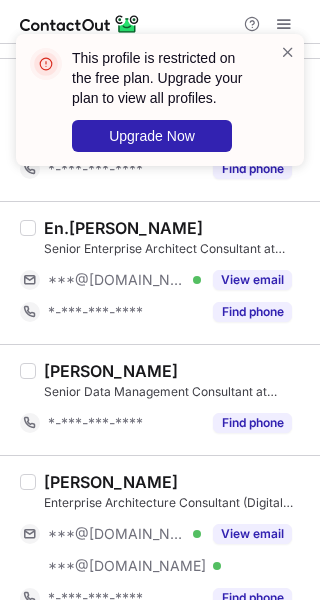 scroll, scrollTop: 2982, scrollLeft: 0, axis: vertical 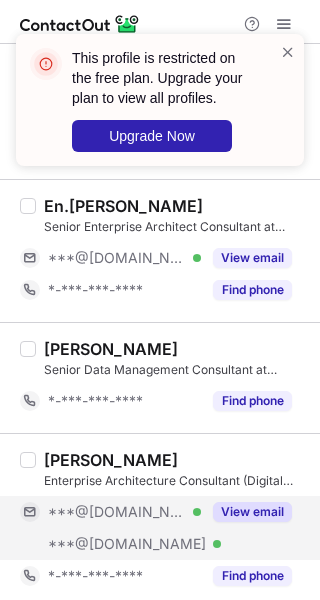 click on "View email" at bounding box center [252, 512] 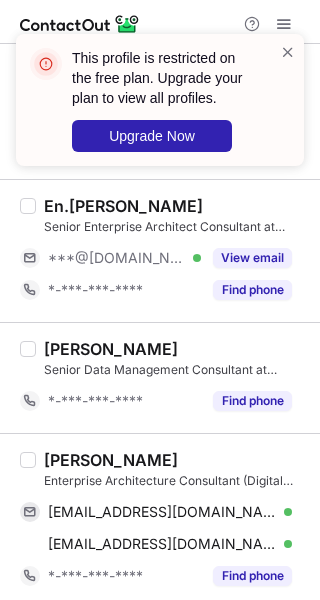 click on "Ahmed Shawky" at bounding box center (111, 460) 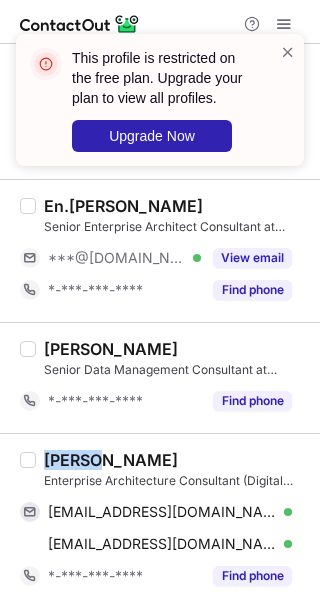 click on "Ahmed Shawky" at bounding box center (111, 460) 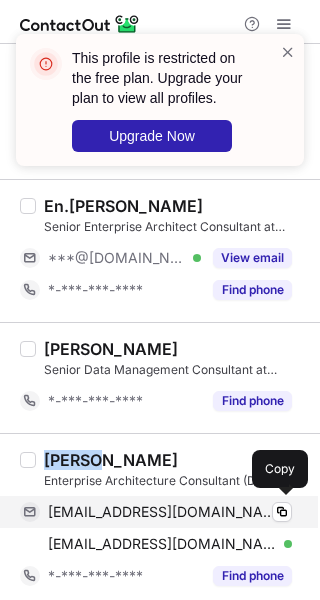 click at bounding box center (282, 512) 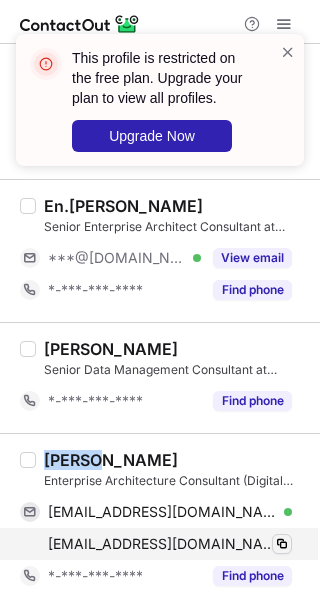 click at bounding box center [282, 544] 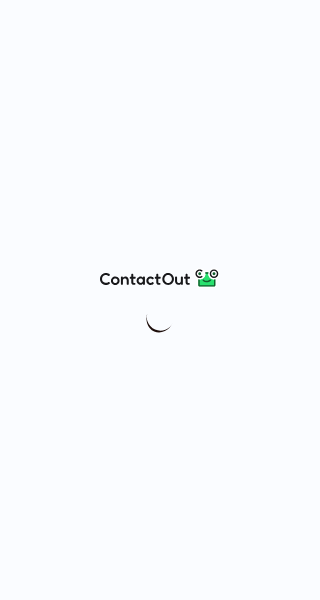 scroll, scrollTop: 0, scrollLeft: 0, axis: both 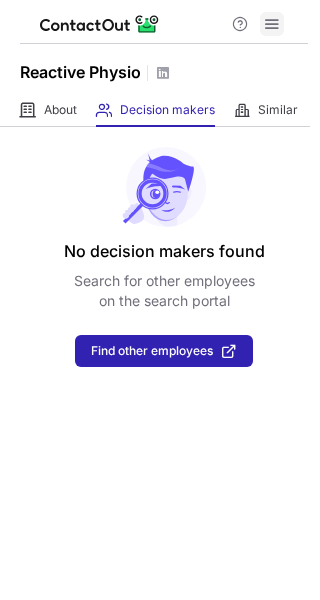 click at bounding box center (272, 24) 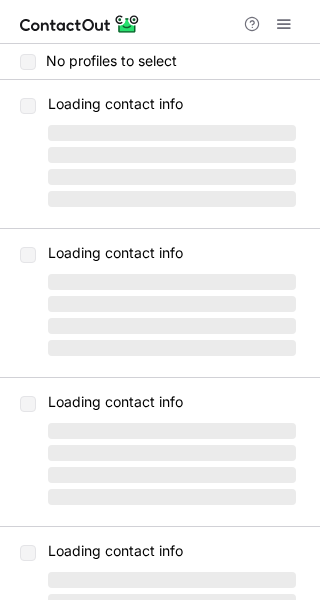 scroll, scrollTop: 0, scrollLeft: 0, axis: both 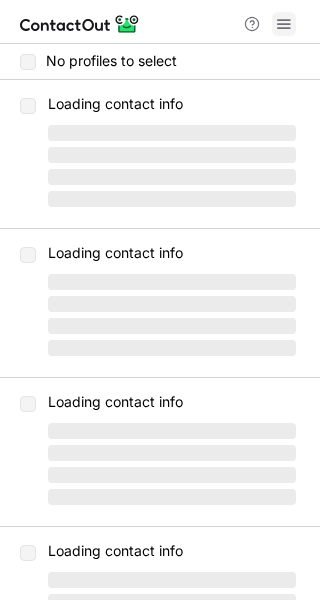 click at bounding box center (284, 24) 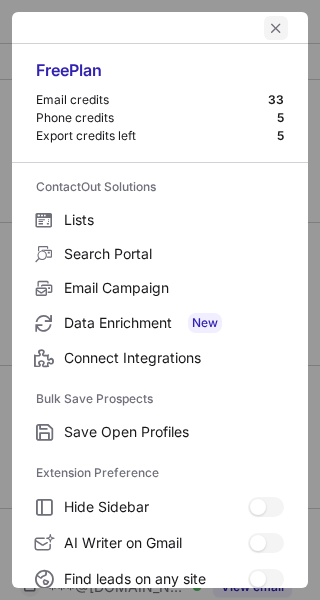 click at bounding box center (276, 28) 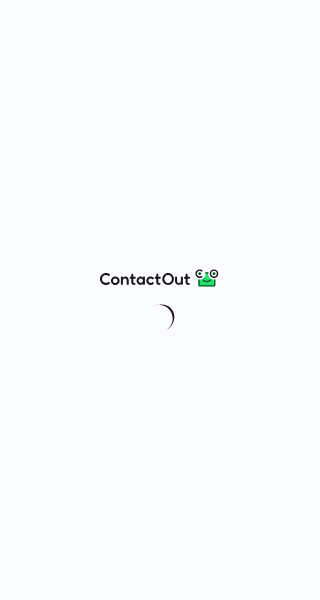 scroll, scrollTop: 0, scrollLeft: 0, axis: both 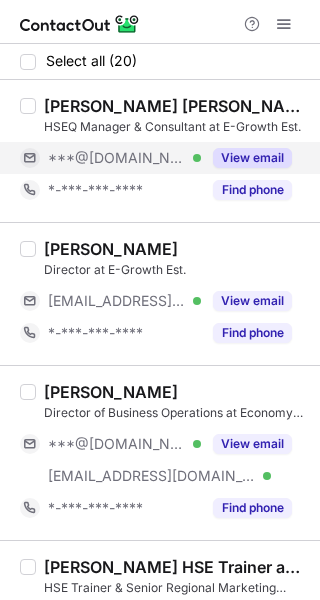 click on "View email" at bounding box center [252, 158] 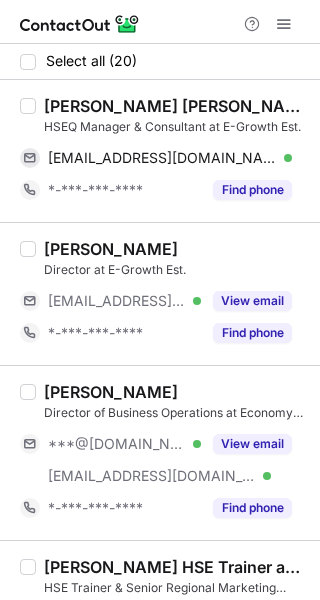 click on "[PERSON_NAME] [PERSON_NAME]Tech-Mech" at bounding box center [176, 106] 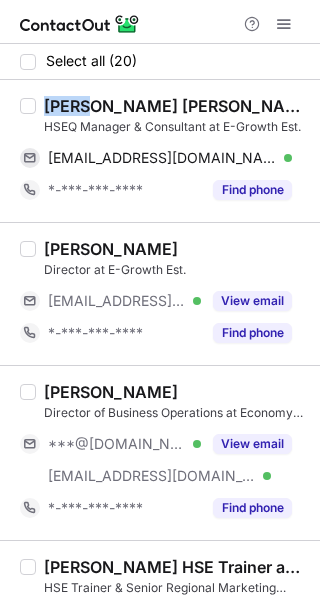 click on "[PERSON_NAME] [PERSON_NAME]Tech-Mech" at bounding box center (176, 106) 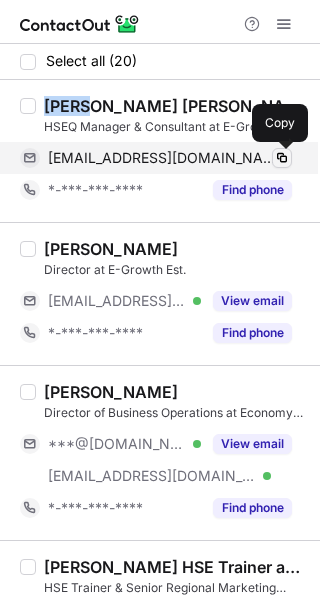 click at bounding box center [282, 158] 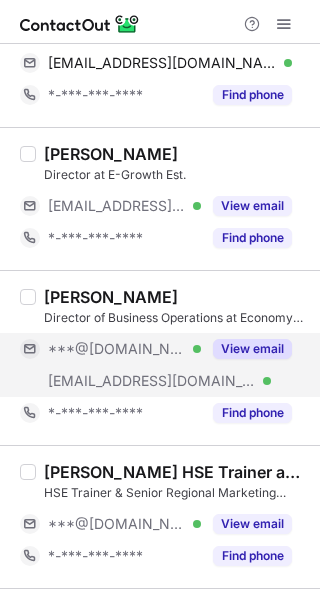 scroll, scrollTop: 266, scrollLeft: 0, axis: vertical 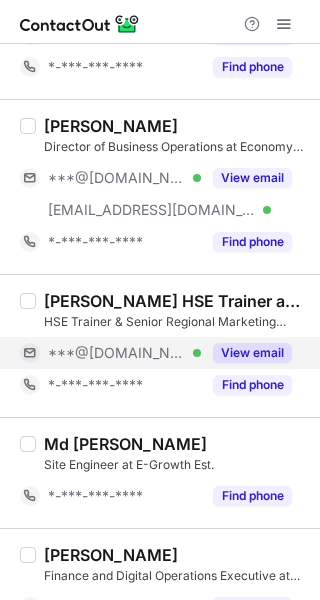 click on "View email" at bounding box center (252, 353) 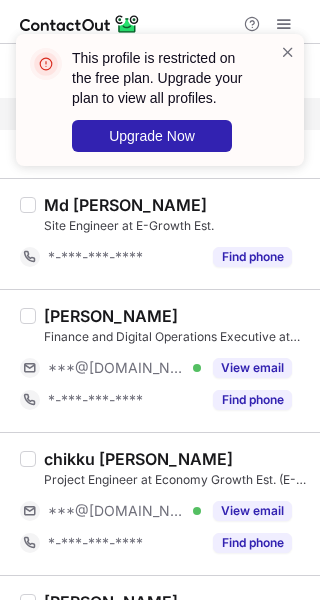 scroll, scrollTop: 533, scrollLeft: 0, axis: vertical 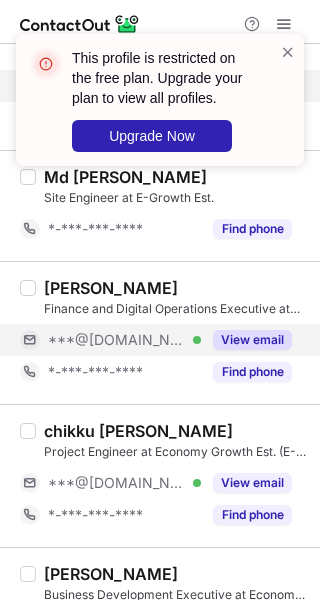 click on "View email" at bounding box center [252, 340] 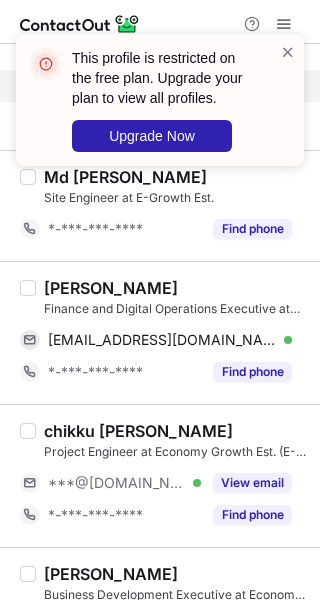 click on "Muhammad Suhail" at bounding box center [111, 288] 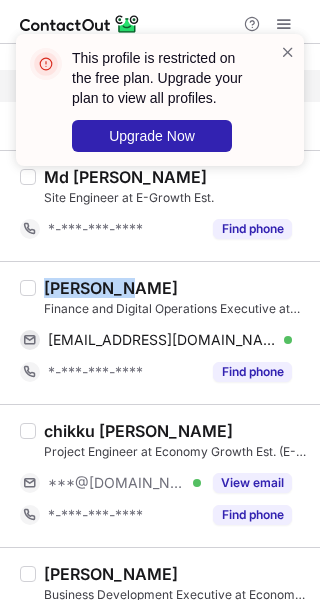 click on "Muhammad Suhail" at bounding box center [111, 288] 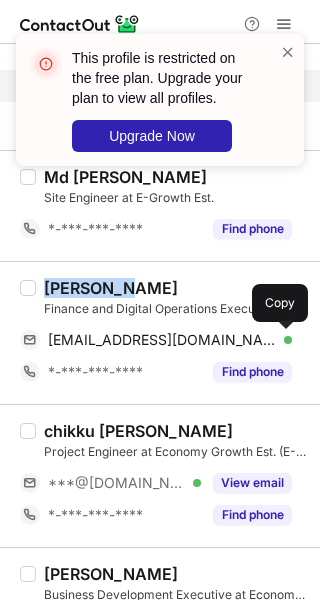 drag, startPoint x: 285, startPoint y: 340, endPoint x: 310, endPoint y: 350, distance: 26.925823 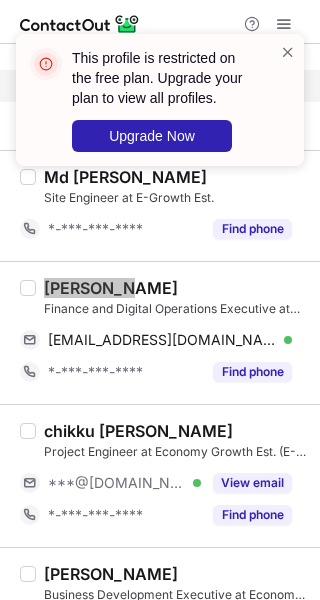 scroll, scrollTop: 666, scrollLeft: 0, axis: vertical 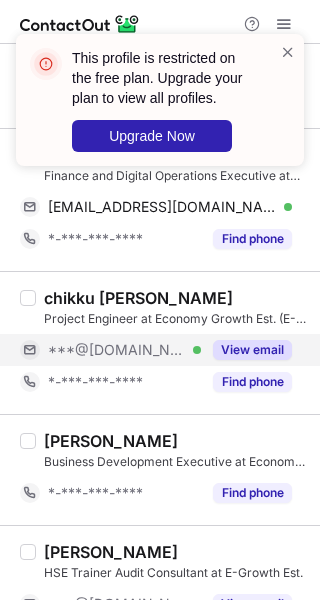 click on "View email" at bounding box center [252, 350] 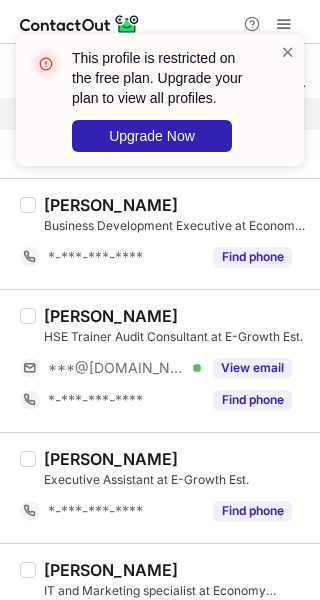 scroll, scrollTop: 933, scrollLeft: 0, axis: vertical 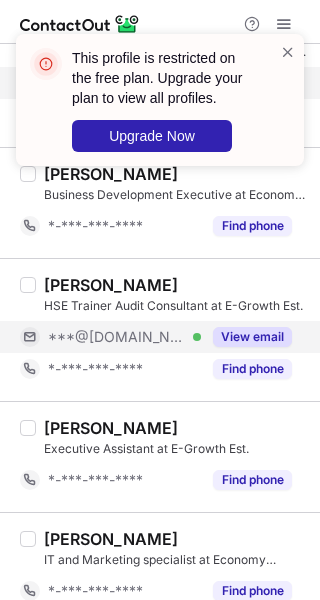 click on "View email" at bounding box center [252, 337] 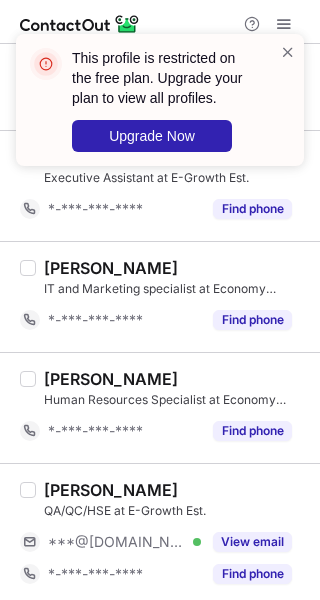 scroll, scrollTop: 1333, scrollLeft: 0, axis: vertical 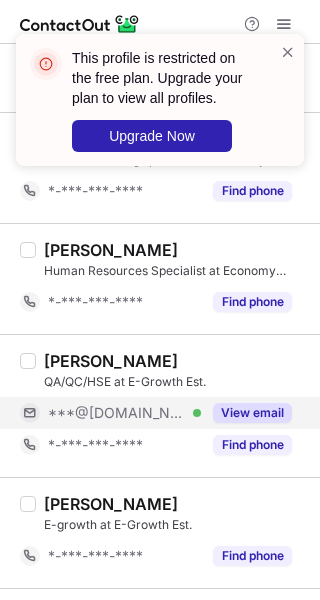 click on "View email" at bounding box center [252, 413] 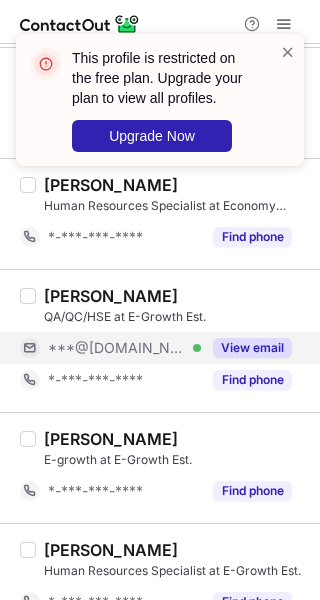 scroll, scrollTop: 1346, scrollLeft: 0, axis: vertical 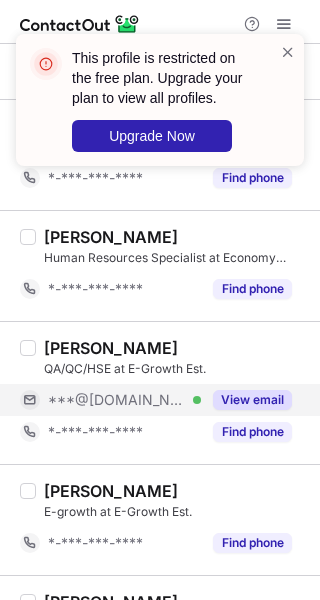 click on "View email" at bounding box center (252, 400) 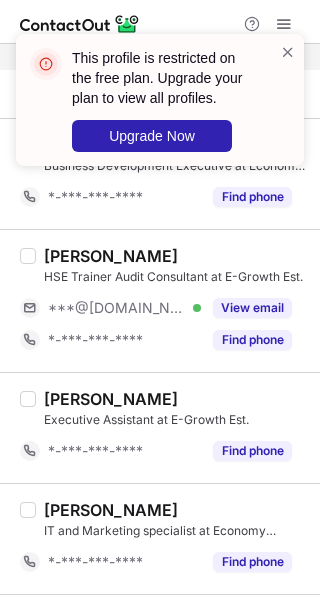 scroll, scrollTop: 946, scrollLeft: 0, axis: vertical 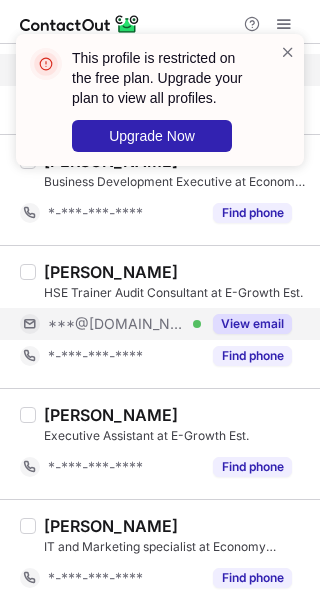 click on "View email" at bounding box center [252, 324] 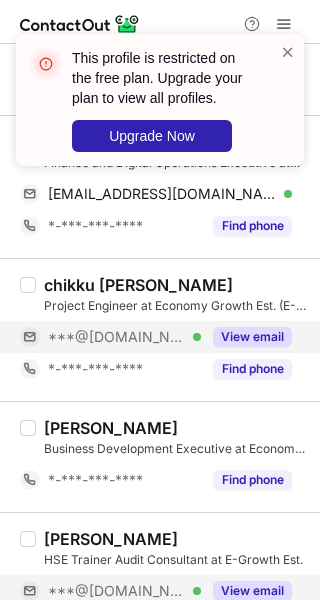 click on "View email" at bounding box center (252, 337) 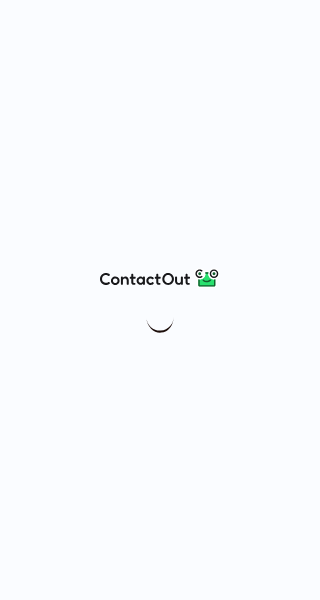 scroll, scrollTop: 0, scrollLeft: 0, axis: both 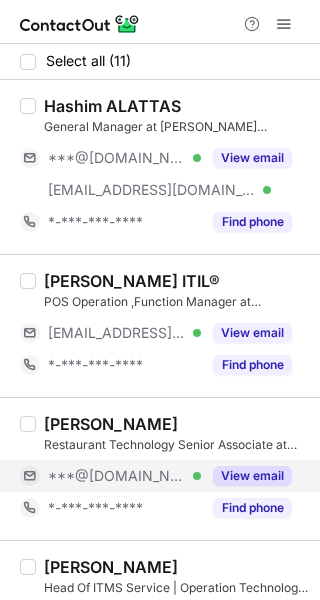 click on "View email" at bounding box center (252, 476) 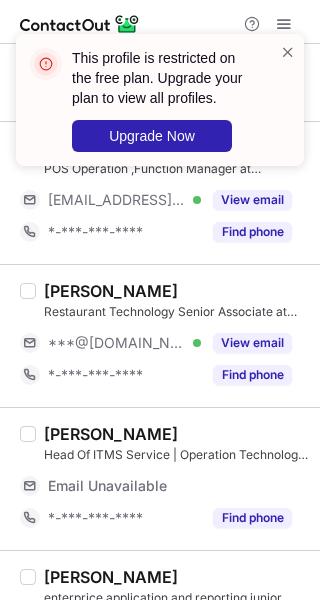 scroll, scrollTop: 533, scrollLeft: 0, axis: vertical 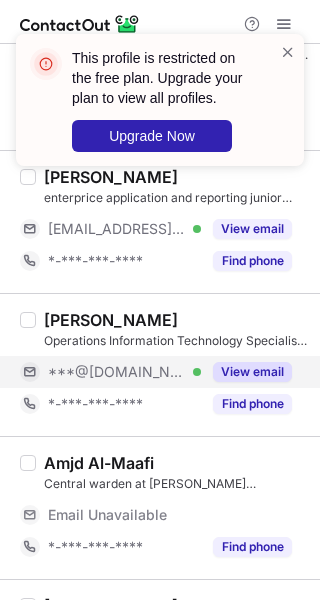 click on "View email" at bounding box center (252, 372) 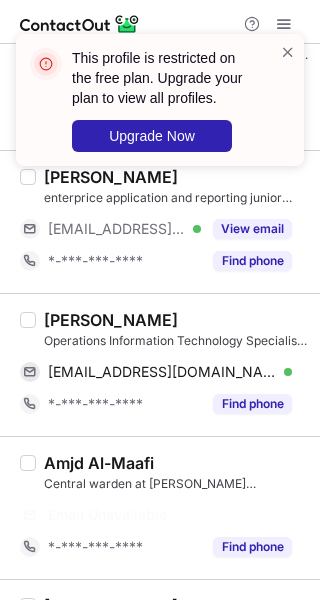 click on "[PERSON_NAME]" at bounding box center [111, 320] 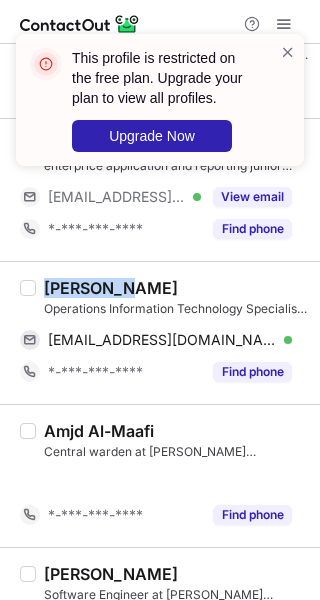 click on "Mohideen Pitchai Operations Information Technology Specialist at [PERSON_NAME] [PERSON_NAME] لتقنية المعلومات [EMAIL_ADDRESS][DOMAIN_NAME] Verified Copy *-***-***-**** Find phone" at bounding box center (172, 333) 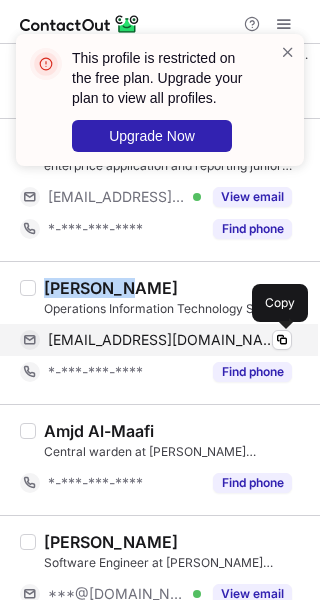 drag, startPoint x: 278, startPoint y: 338, endPoint x: 292, endPoint y: 337, distance: 14.035668 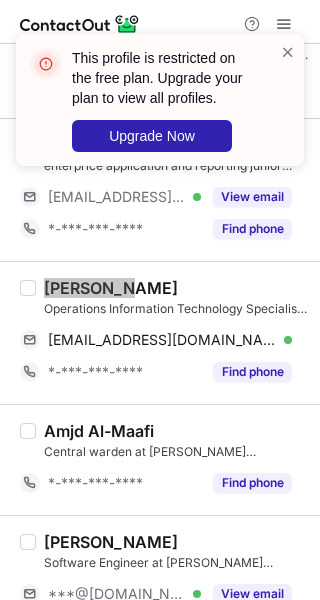 scroll, scrollTop: 800, scrollLeft: 0, axis: vertical 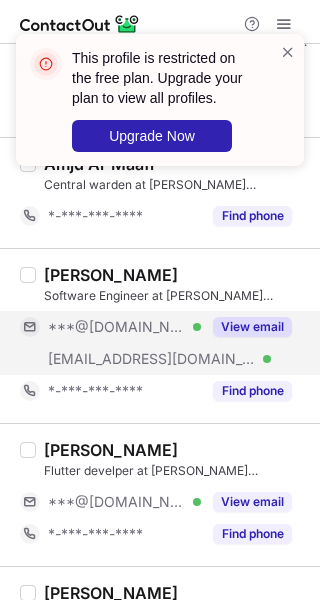 click on "View email" at bounding box center [252, 327] 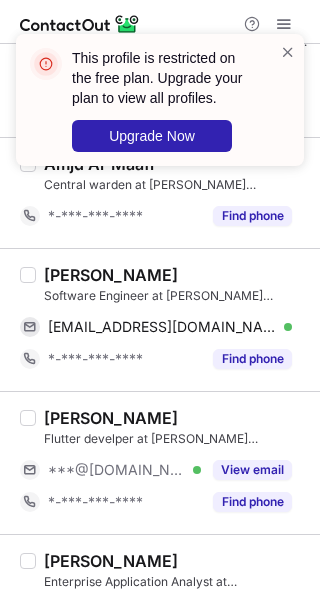 click on "[PERSON_NAME]" at bounding box center [111, 275] 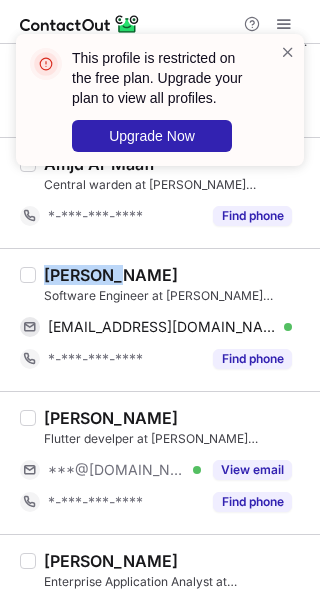 click on "[PERSON_NAME]" at bounding box center [111, 275] 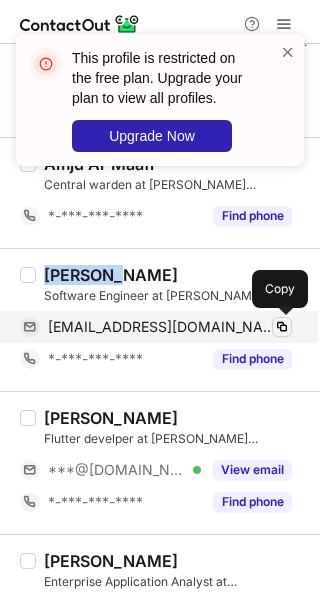click at bounding box center [282, 327] 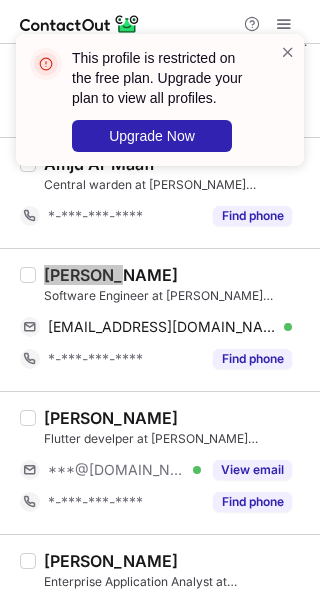 scroll, scrollTop: 933, scrollLeft: 0, axis: vertical 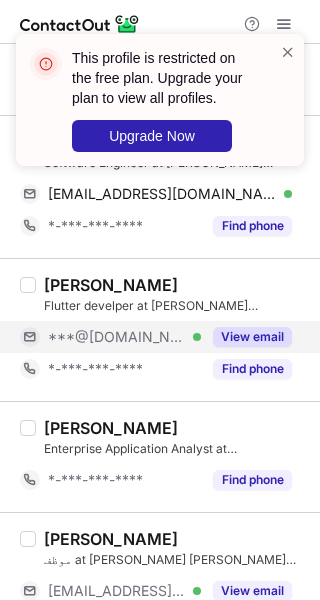 click on "View email" at bounding box center (252, 337) 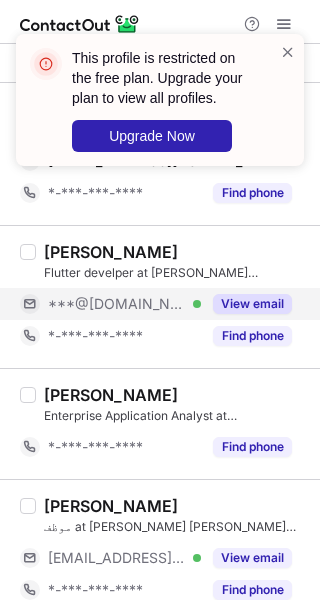 scroll, scrollTop: 984, scrollLeft: 0, axis: vertical 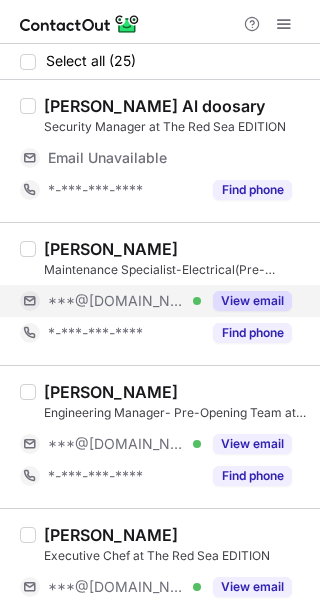 click on "View email" at bounding box center (252, 301) 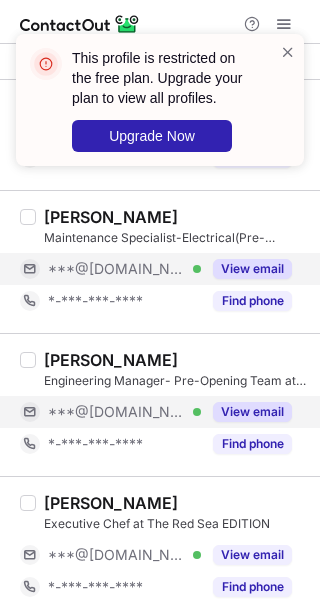 click on "View email" at bounding box center [252, 412] 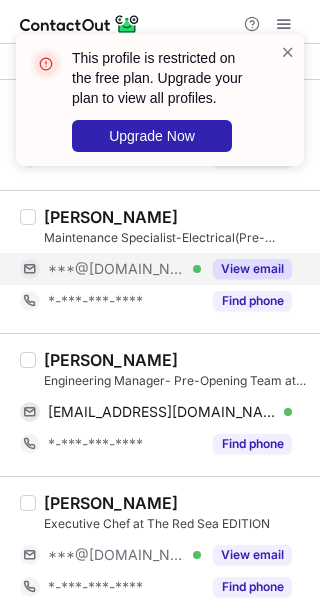 click on "[PERSON_NAME]" at bounding box center (111, 360) 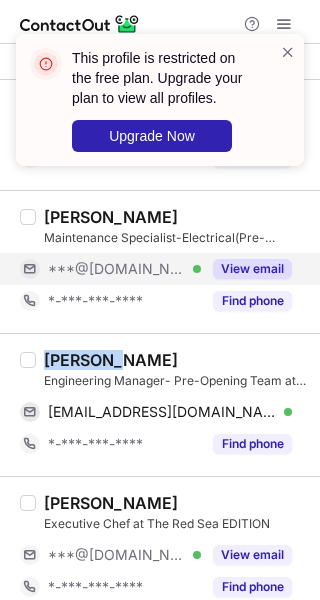click on "[PERSON_NAME]" at bounding box center [111, 360] 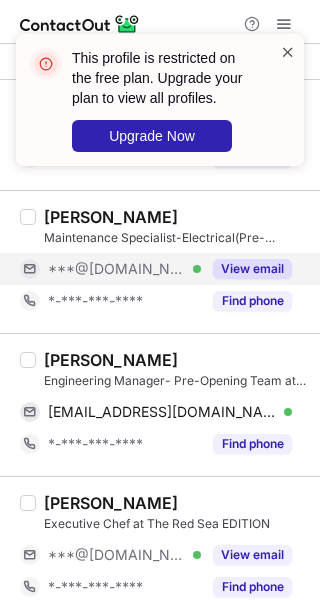 click at bounding box center (288, 52) 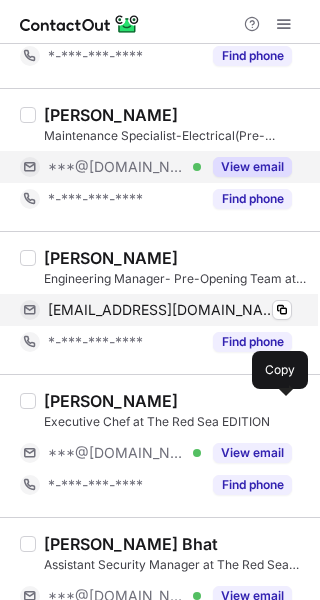 scroll, scrollTop: 133, scrollLeft: 0, axis: vertical 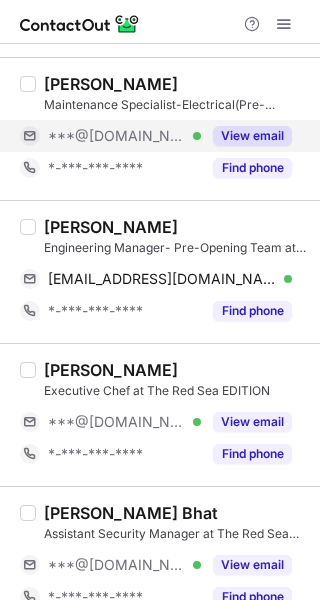 click on "Norberto Valdez Palacios Executive Chef at The Red Sea EDITION ***@hotmail.com Verified View email *-***-***-**** Find phone" at bounding box center [172, 415] 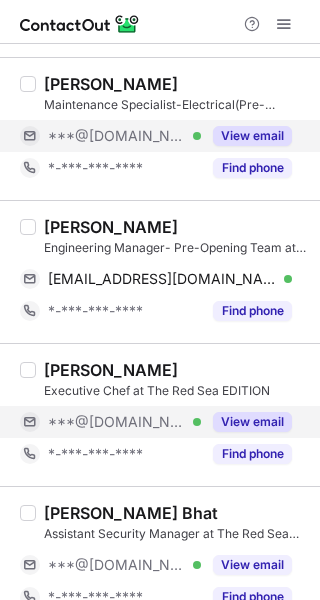 click on "View email" at bounding box center (252, 422) 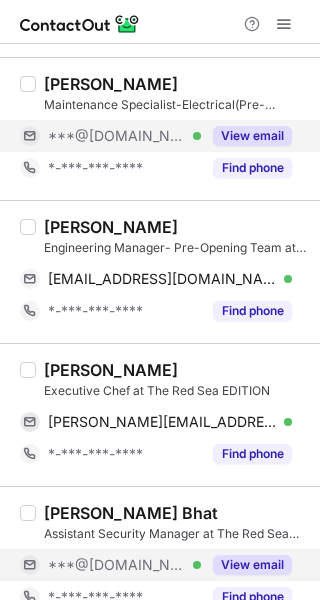 click on "View email" at bounding box center (252, 565) 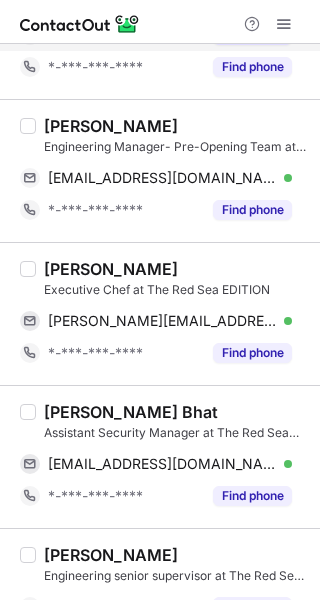 scroll, scrollTop: 266, scrollLeft: 0, axis: vertical 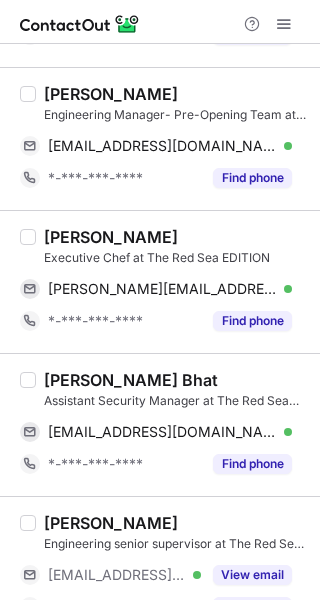 click on "Norberto Valdez Palacios" at bounding box center [111, 237] 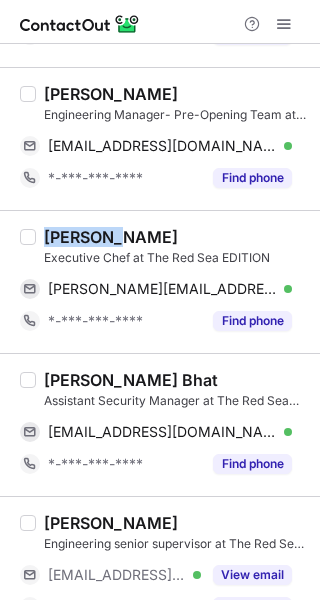click on "Norberto Valdez Palacios" at bounding box center [111, 237] 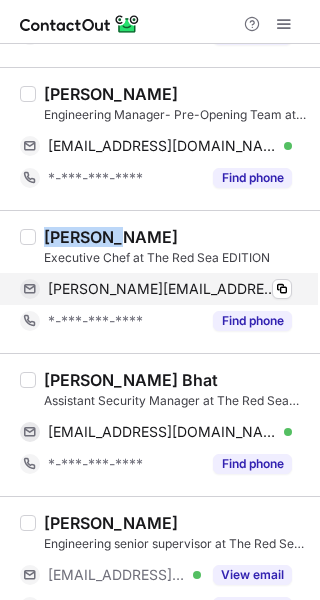 copy on "Norberto" 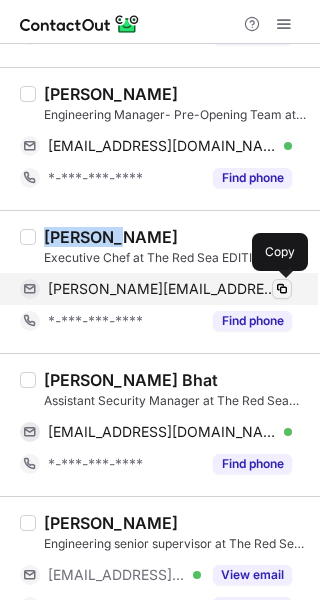 click at bounding box center [282, 289] 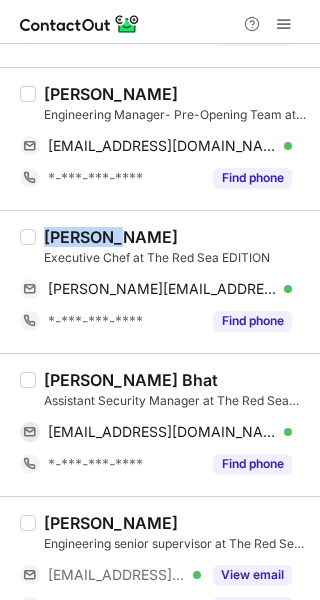 click on "Sabirah Lateef Bhat" at bounding box center [131, 380] 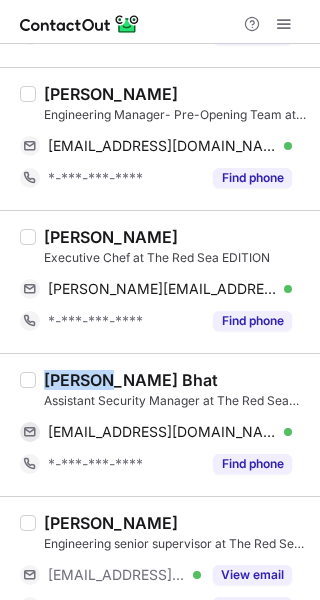 click on "Sabirah Lateef Bhat" at bounding box center [131, 380] 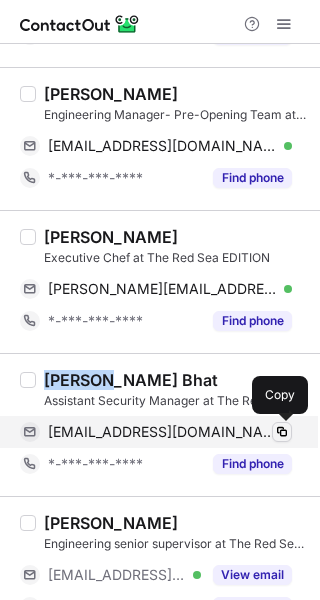 click at bounding box center (282, 432) 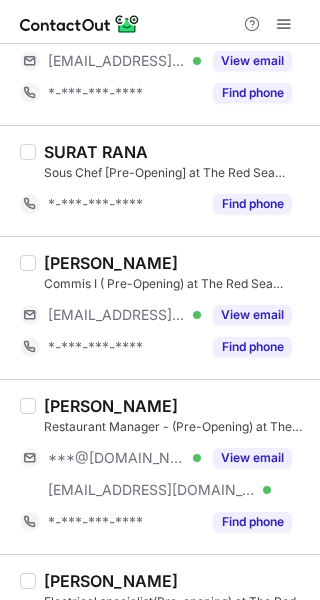scroll, scrollTop: 1066, scrollLeft: 0, axis: vertical 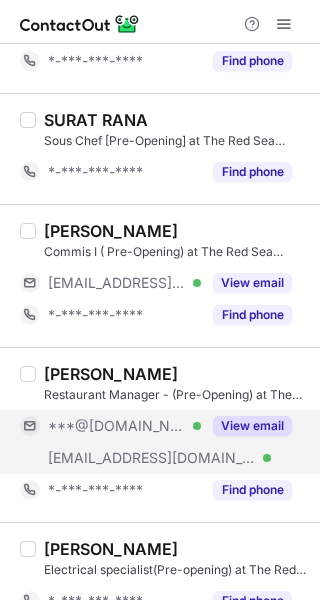 click on "View email" at bounding box center [252, 426] 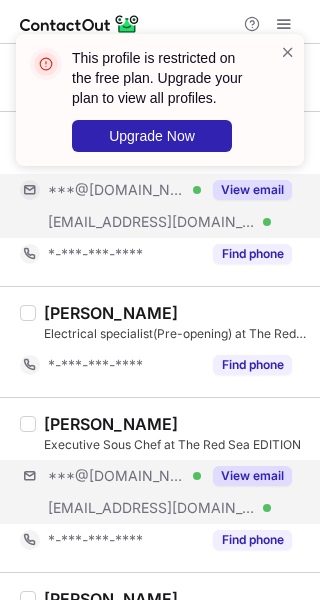 scroll, scrollTop: 1333, scrollLeft: 0, axis: vertical 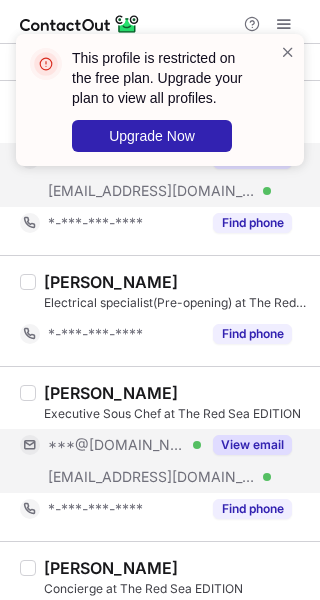 click on "View email" at bounding box center (252, 445) 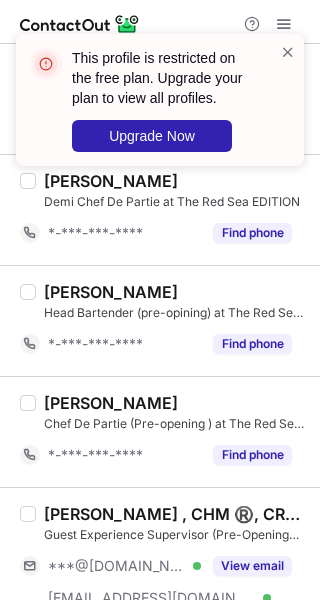 scroll, scrollTop: 2000, scrollLeft: 0, axis: vertical 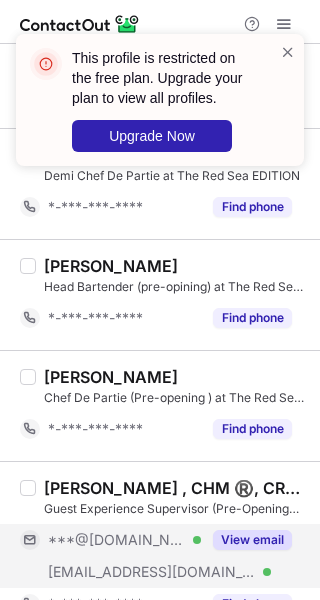 click on "View email" at bounding box center [252, 540] 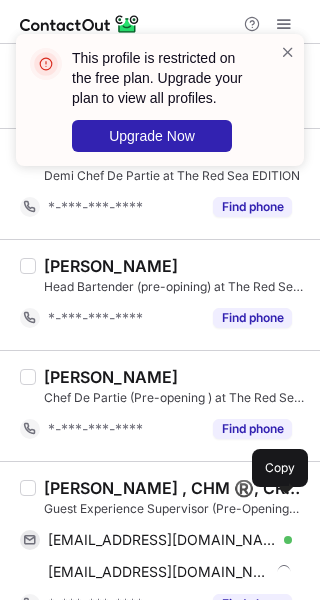 scroll, scrollTop: 2133, scrollLeft: 0, axis: vertical 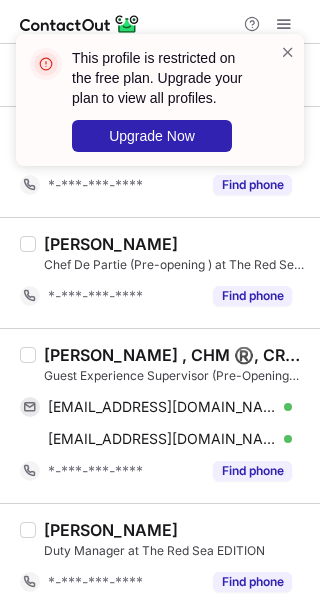 click on "Essam Nugali , CHM ®️, CRDE ®️,CHS®️" at bounding box center [176, 355] 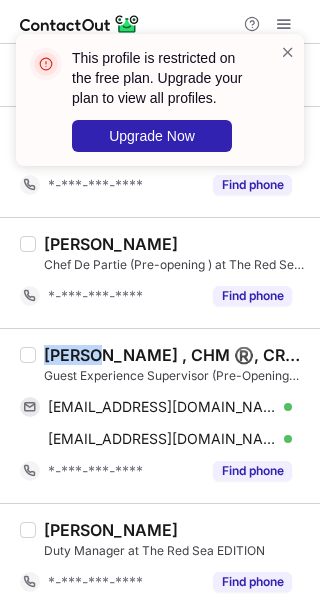 click on "Essam Nugali , CHM ®️, CRDE ®️,CHS®️" at bounding box center [176, 355] 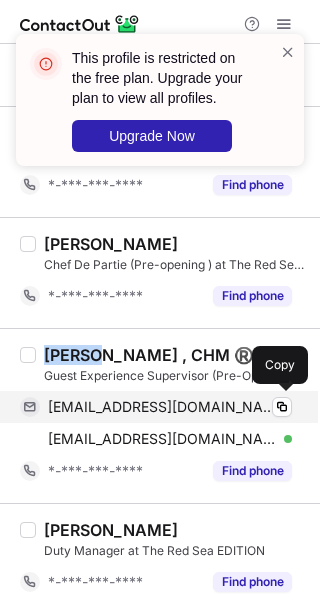 drag, startPoint x: 283, startPoint y: 400, endPoint x: 295, endPoint y: 393, distance: 13.892444 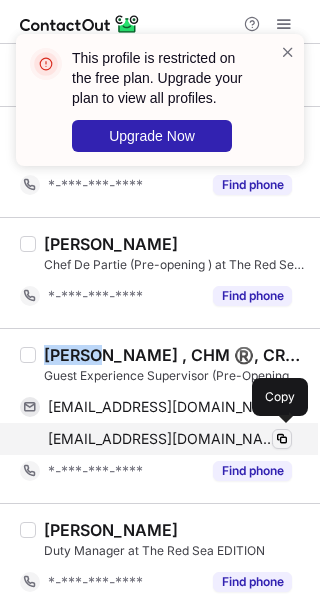 drag, startPoint x: 279, startPoint y: 435, endPoint x: 290, endPoint y: 428, distance: 13.038404 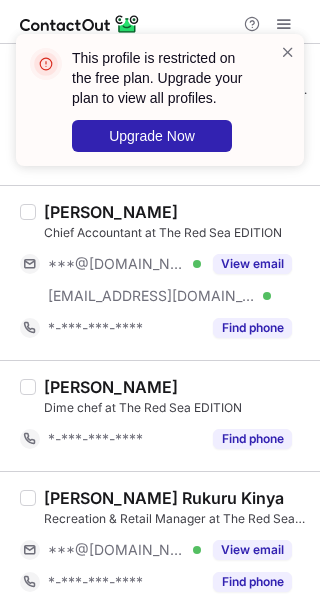 scroll, scrollTop: 2822, scrollLeft: 0, axis: vertical 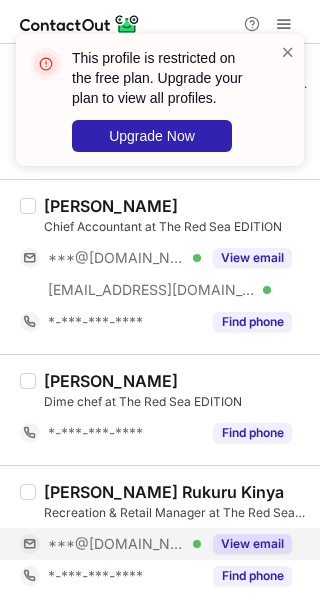 click on "View email" at bounding box center [252, 544] 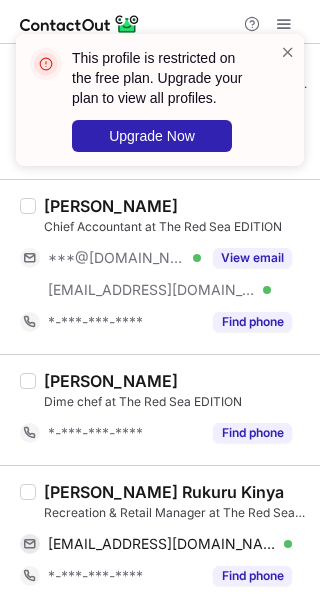 click on "Collins Rukuru Kinya" at bounding box center (164, 492) 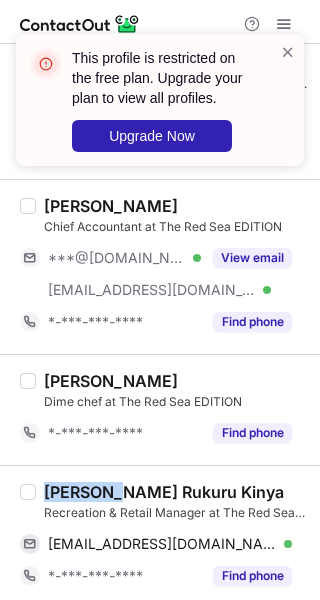 click on "Collins Rukuru Kinya" at bounding box center (164, 492) 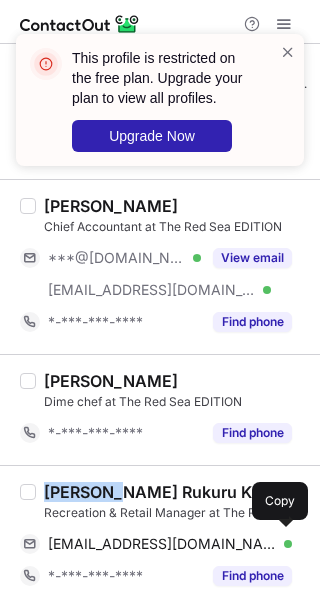 drag, startPoint x: 287, startPoint y: 536, endPoint x: 318, endPoint y: 503, distance: 45.276924 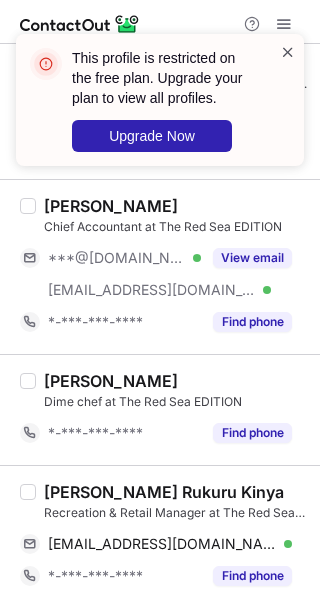 click at bounding box center (288, 52) 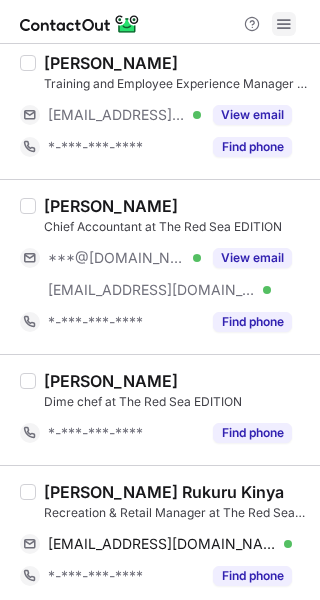 click at bounding box center (284, 24) 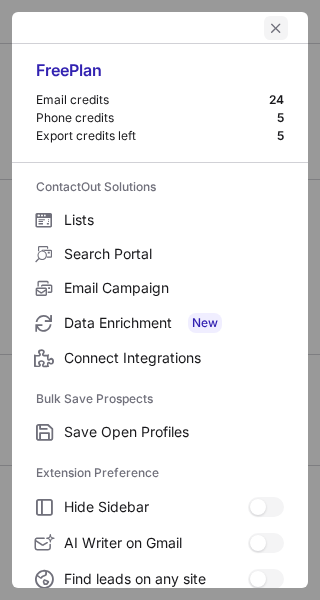 click at bounding box center [276, 28] 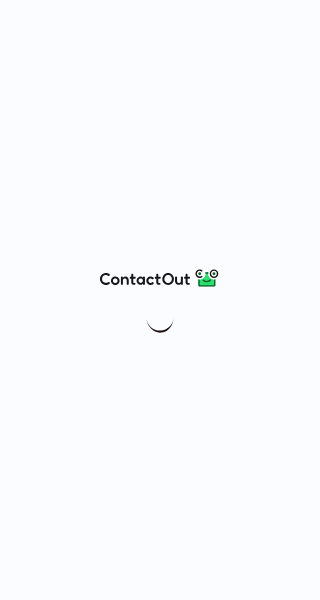 scroll, scrollTop: 0, scrollLeft: 0, axis: both 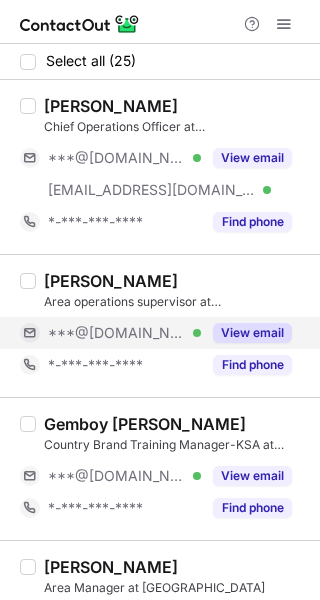 click on "View email" at bounding box center (252, 333) 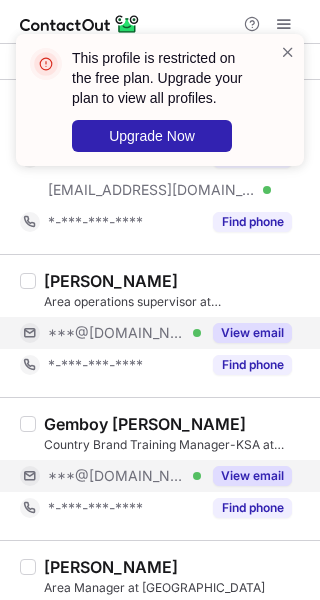 click on "View email" at bounding box center (252, 476) 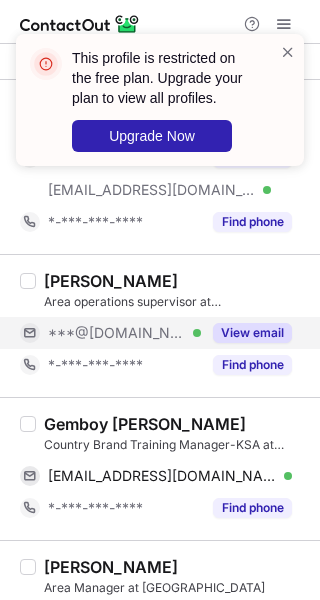 click on "Gemboy M. Sebello" at bounding box center [145, 424] 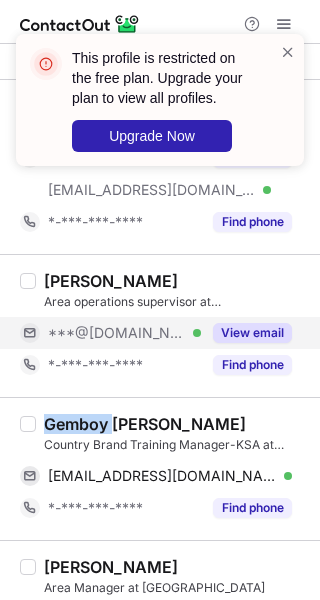 click on "Gemboy M. Sebello" at bounding box center (145, 424) 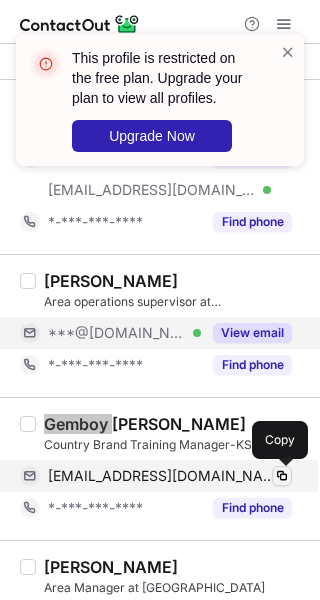 drag, startPoint x: 283, startPoint y: 477, endPoint x: 317, endPoint y: 459, distance: 38.470768 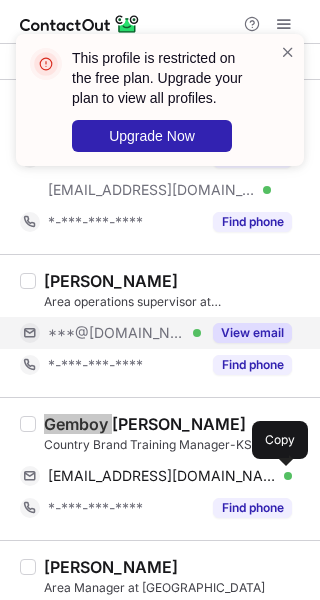 click at bounding box center (282, 476) 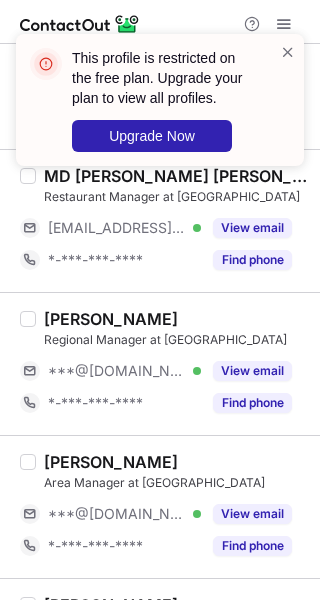 scroll, scrollTop: 533, scrollLeft: 0, axis: vertical 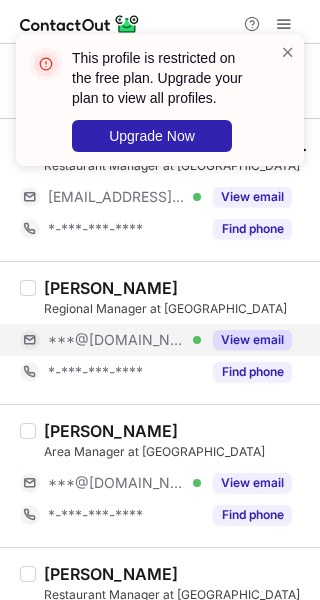 click on "View email" at bounding box center [252, 340] 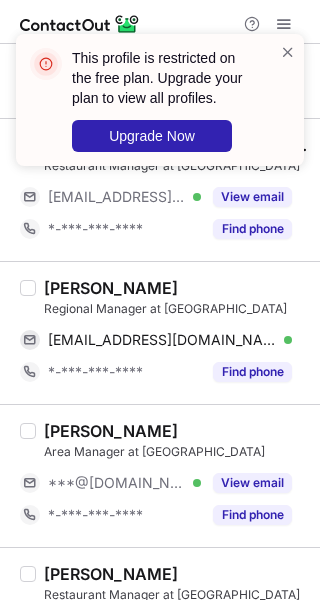 click on "JAVEED AHMAD" at bounding box center (111, 288) 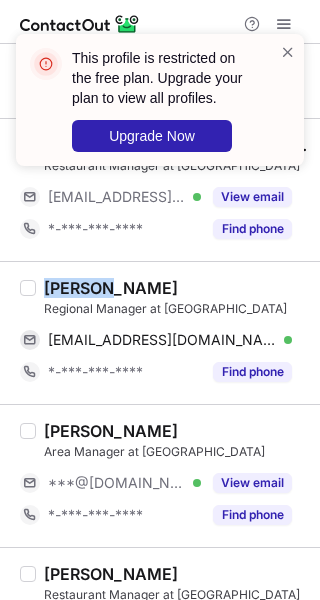 click on "JAVEED AHMAD" at bounding box center (111, 288) 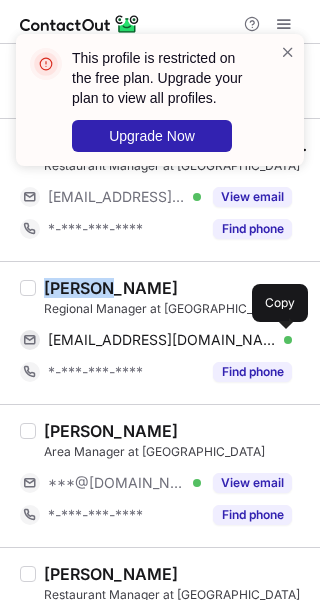 click at bounding box center (282, 340) 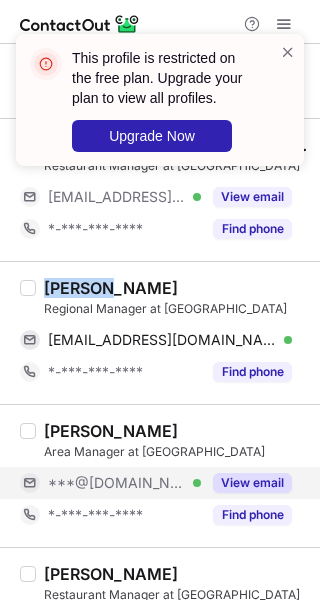 click on "View email" at bounding box center [246, 483] 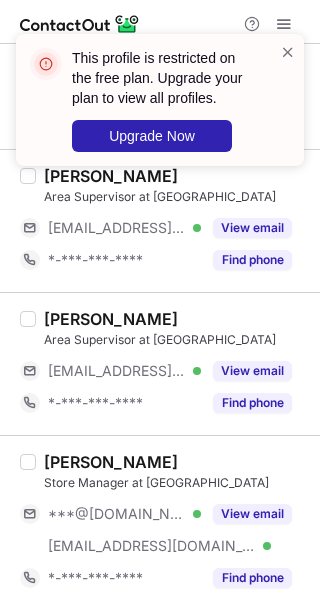 scroll, scrollTop: 1600, scrollLeft: 0, axis: vertical 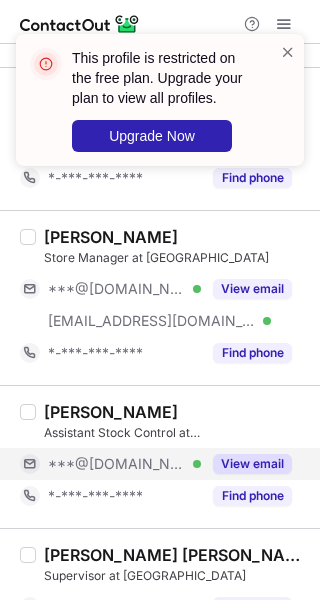 click on "View email" at bounding box center [252, 464] 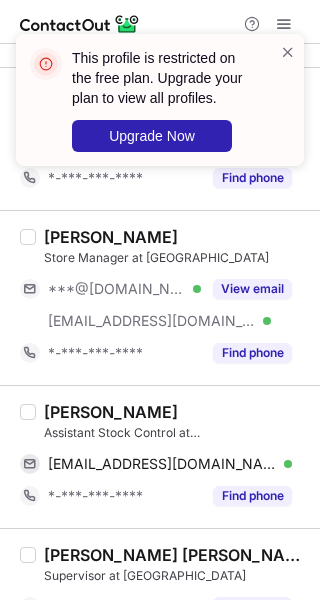 click on "maruf Ahmed Supto" at bounding box center [111, 412] 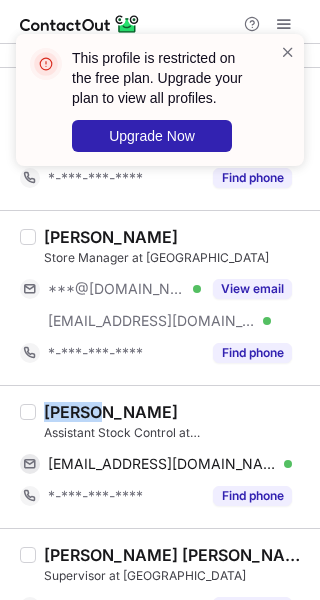click on "maruf Ahmed Supto" at bounding box center [111, 412] 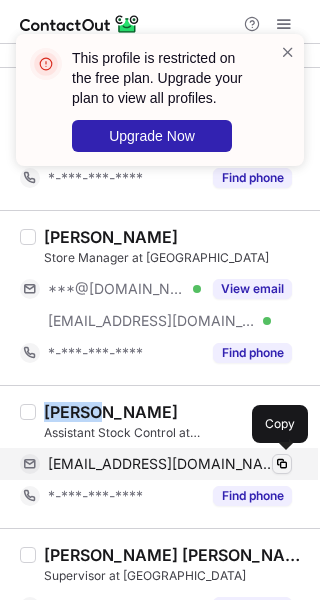 click at bounding box center (282, 464) 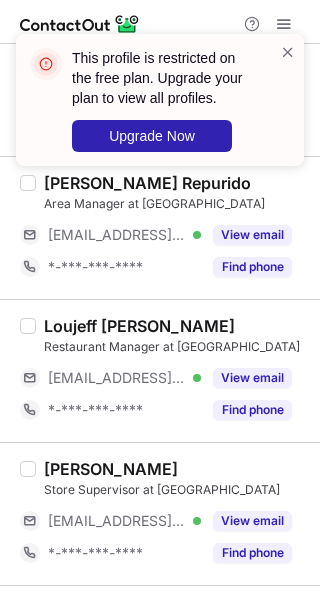 scroll, scrollTop: 2790, scrollLeft: 0, axis: vertical 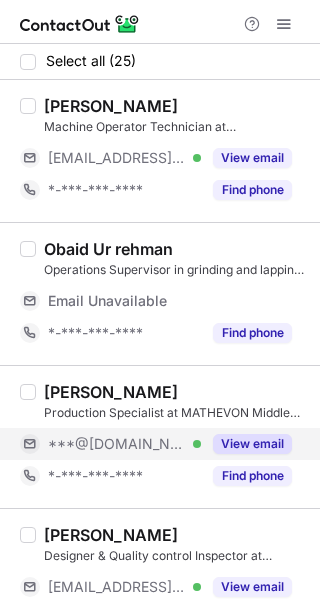 click on "View email" at bounding box center [252, 444] 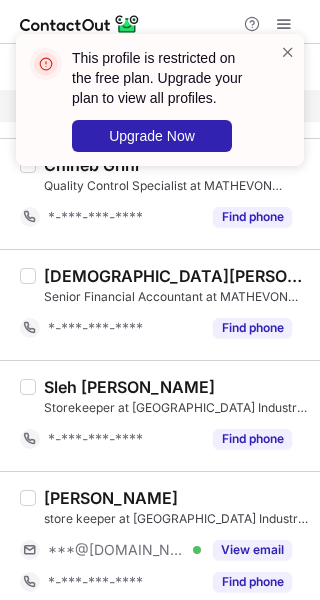 scroll, scrollTop: 1434, scrollLeft: 0, axis: vertical 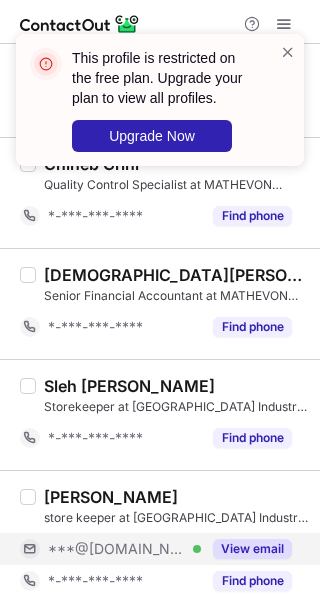 click on "View email" at bounding box center [252, 549] 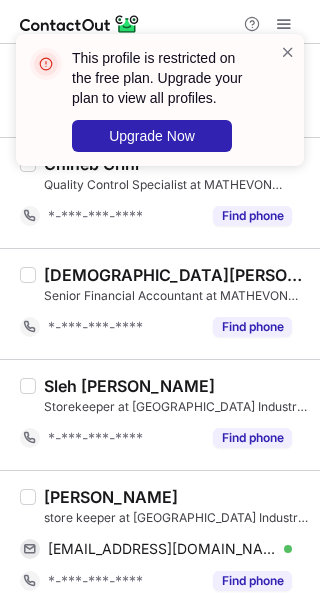 click on "[PERSON_NAME]" at bounding box center [111, 497] 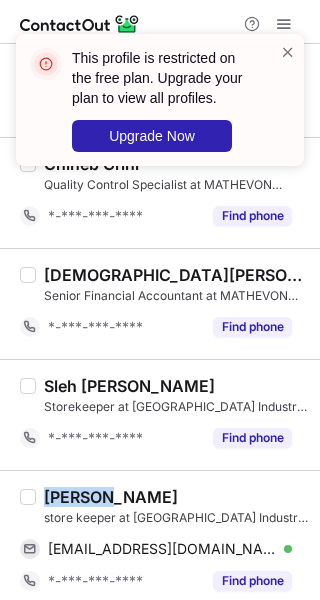 click on "[PERSON_NAME]" at bounding box center [111, 497] 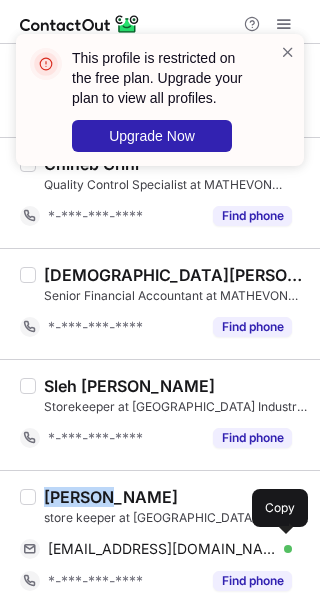 drag, startPoint x: 279, startPoint y: 543, endPoint x: 306, endPoint y: 525, distance: 32.449963 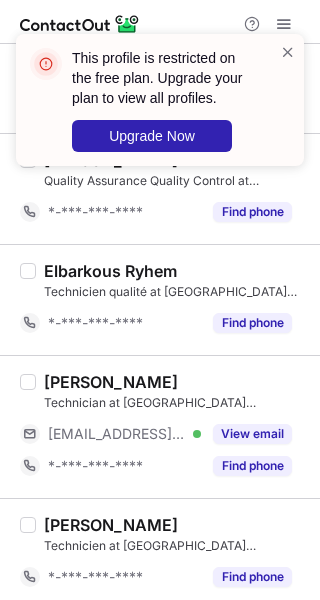 scroll, scrollTop: 2502, scrollLeft: 0, axis: vertical 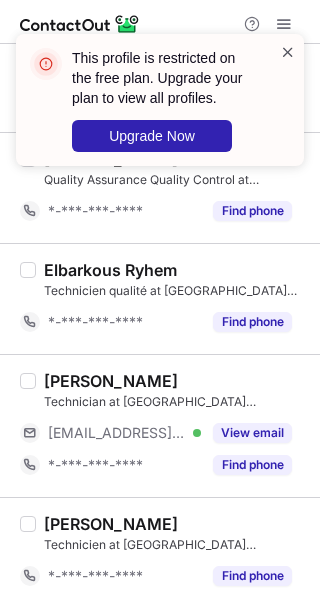 click on "This profile is restricted on the free plan. Upgrade your plan to view all profiles. Upgrade Now" at bounding box center [160, 100] 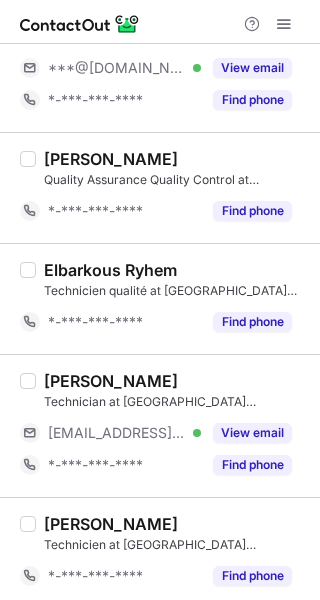 click on "This profile is restricted on the free plan. Upgrade your plan to view all profiles. Upgrade Now" at bounding box center (160, 108) 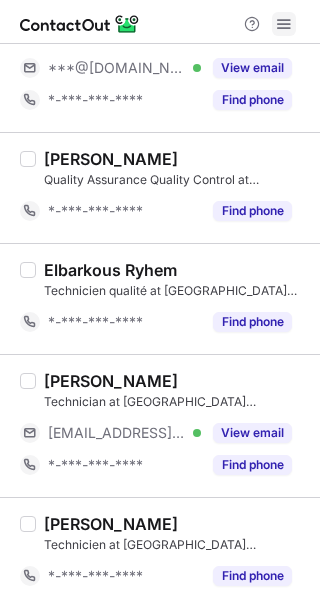 click at bounding box center (284, 24) 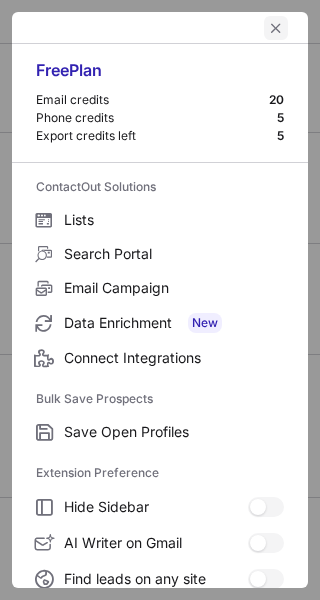 click at bounding box center (276, 28) 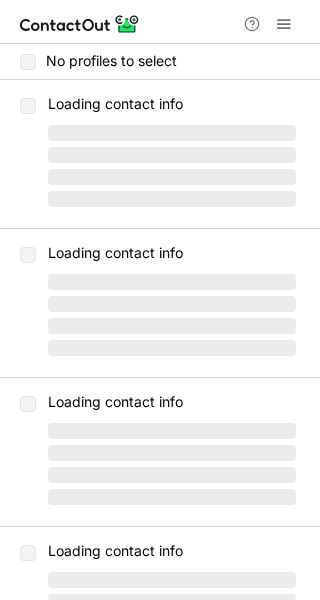 scroll, scrollTop: 0, scrollLeft: 0, axis: both 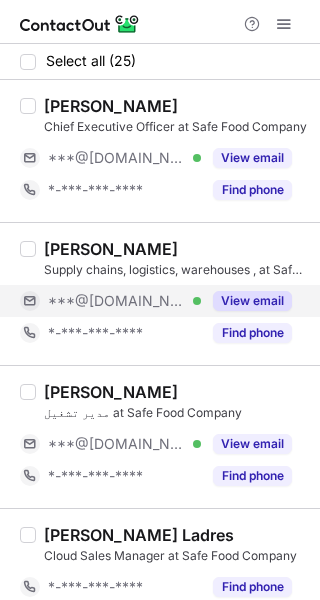 click on "View email" at bounding box center [252, 301] 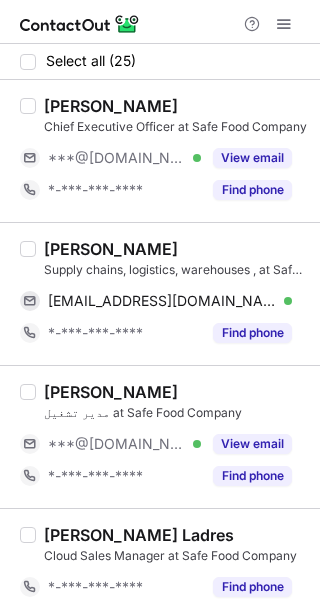 click on "[PERSON_NAME]" at bounding box center (111, 249) 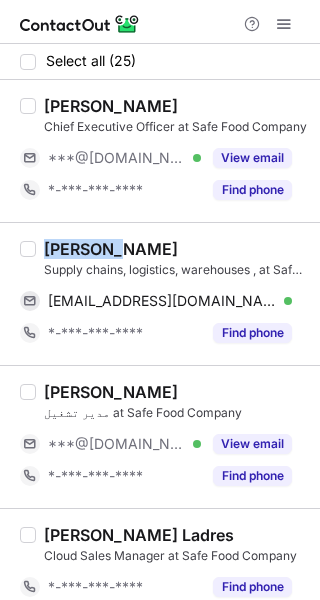 click on "mohamed osman" at bounding box center (111, 249) 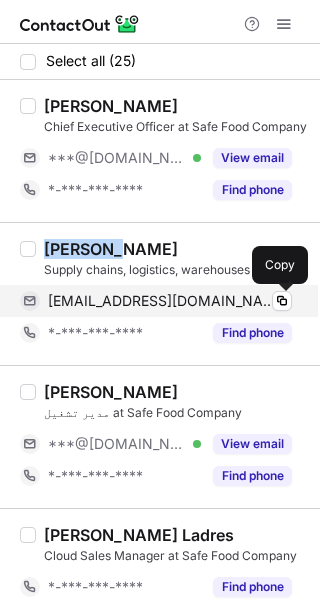 drag, startPoint x: 287, startPoint y: 303, endPoint x: 304, endPoint y: 309, distance: 18.027756 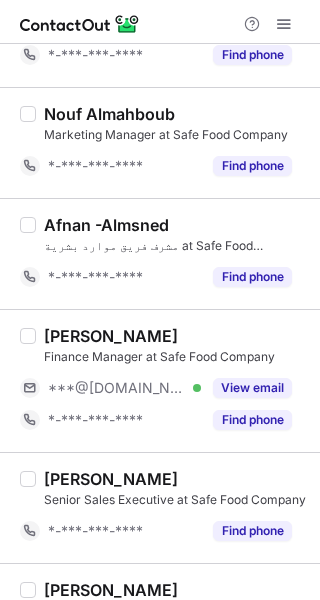 scroll, scrollTop: 533, scrollLeft: 0, axis: vertical 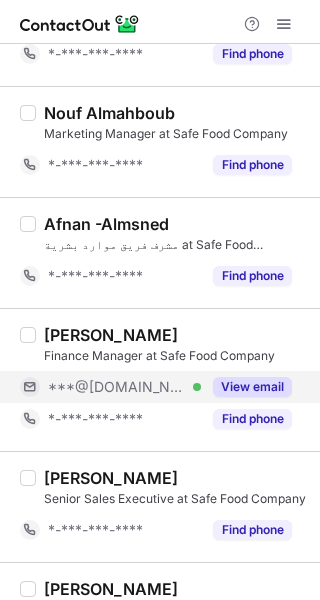 click on "View email" at bounding box center [252, 387] 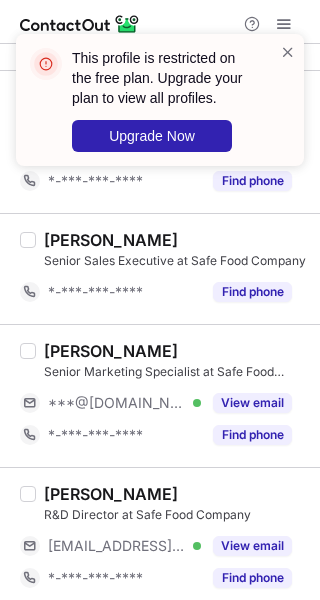 scroll, scrollTop: 800, scrollLeft: 0, axis: vertical 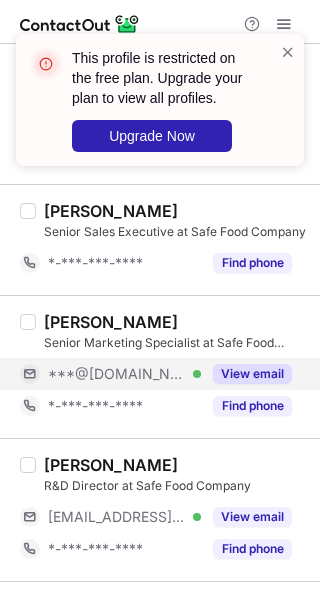 click on "View email" at bounding box center [252, 374] 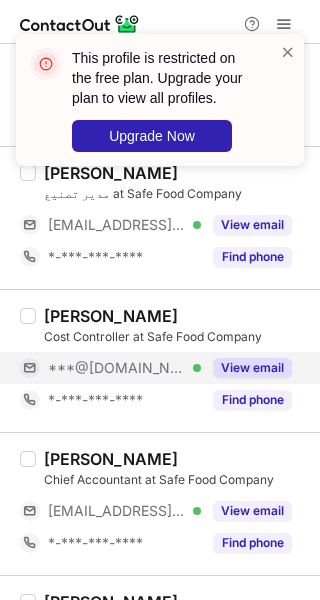 scroll, scrollTop: 1733, scrollLeft: 0, axis: vertical 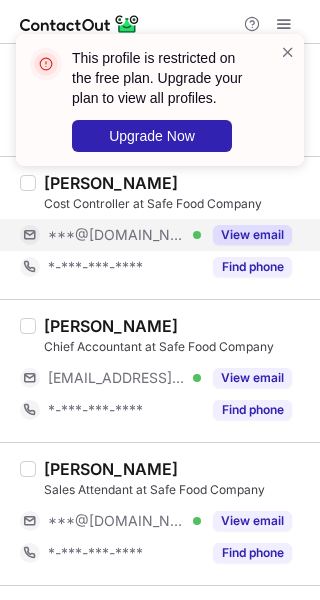 click on "View email" at bounding box center [252, 235] 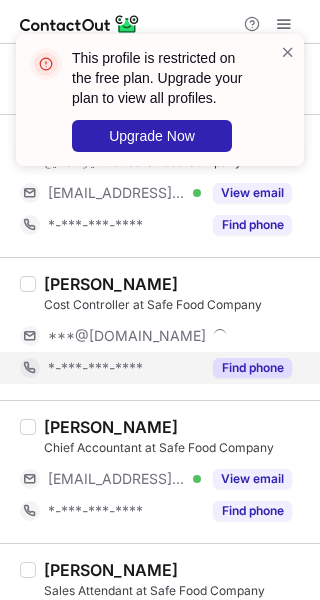 scroll, scrollTop: 1600, scrollLeft: 0, axis: vertical 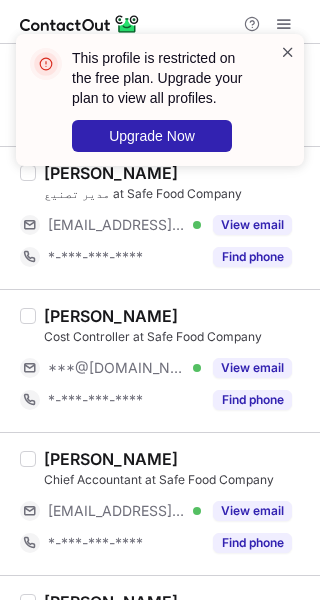 click at bounding box center [288, 52] 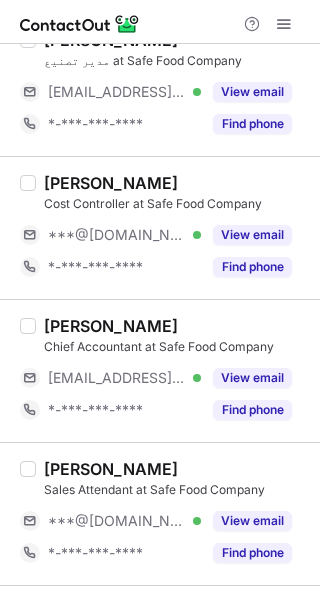 scroll, scrollTop: 1866, scrollLeft: 0, axis: vertical 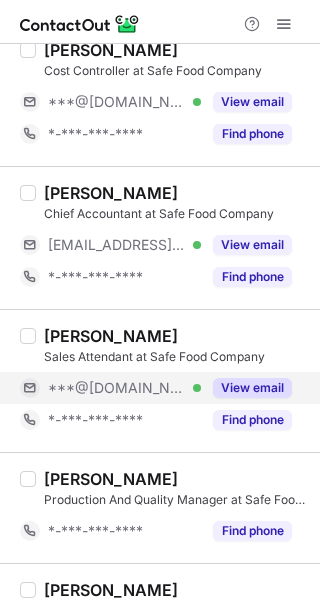click on "View email" at bounding box center [252, 388] 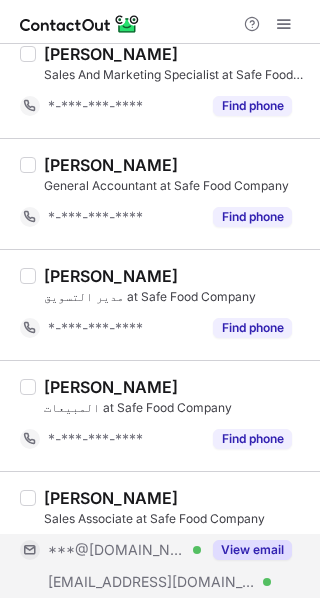 scroll, scrollTop: 2662, scrollLeft: 0, axis: vertical 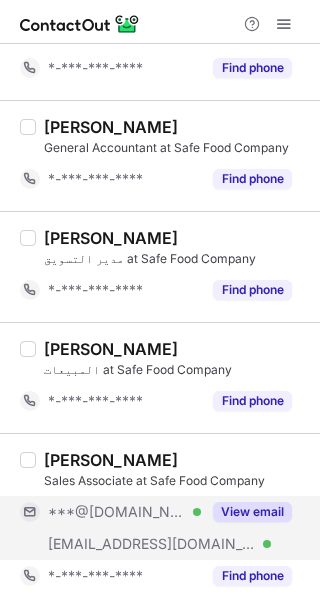 click on "View email" at bounding box center (252, 512) 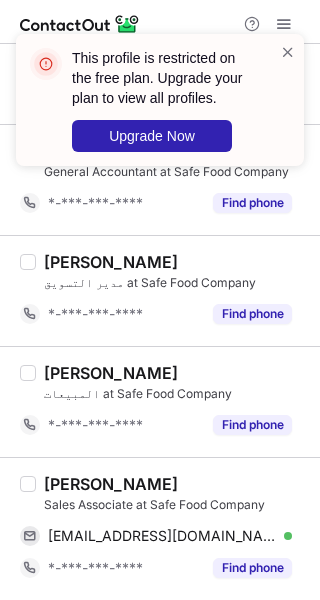 scroll, scrollTop: 2630, scrollLeft: 0, axis: vertical 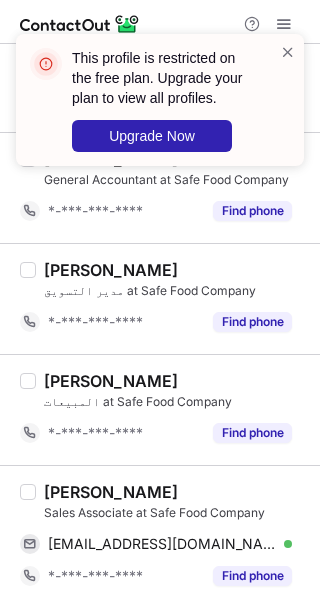 click on "Abdullah Alharbi" at bounding box center [111, 492] 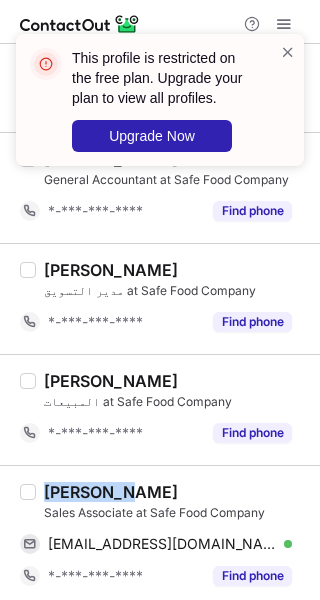click on "Abdullah Alharbi" at bounding box center [111, 492] 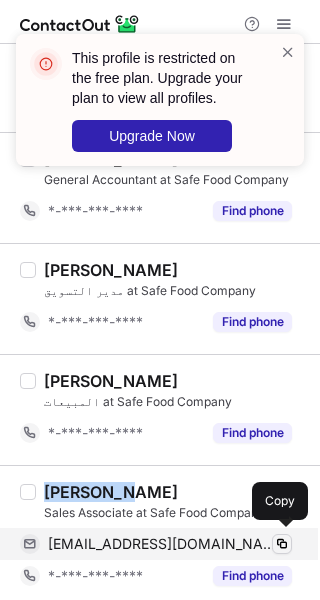 click at bounding box center [282, 544] 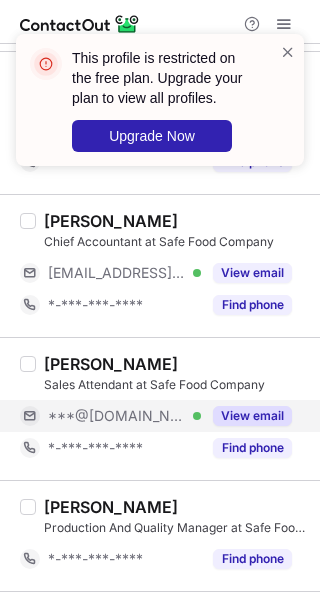 scroll, scrollTop: 1830, scrollLeft: 0, axis: vertical 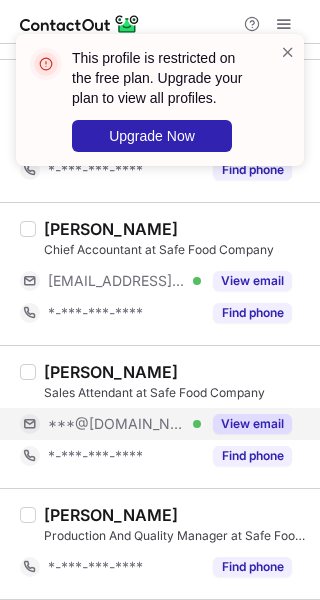 drag, startPoint x: 241, startPoint y: 419, endPoint x: 221, endPoint y: 417, distance: 20.09975 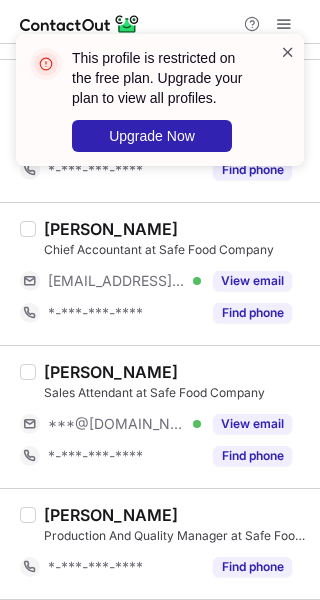 click at bounding box center (288, 52) 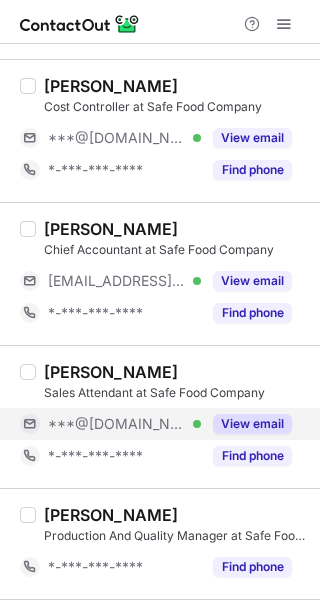 click on "View email" at bounding box center (252, 424) 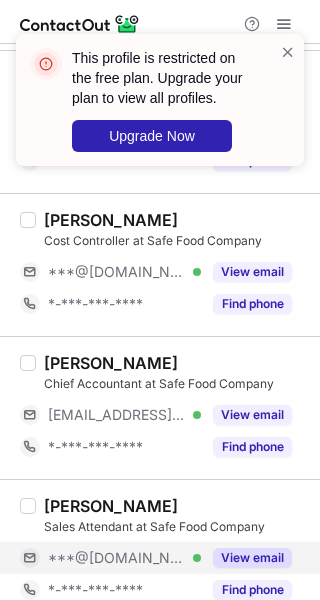 scroll, scrollTop: 1563, scrollLeft: 0, axis: vertical 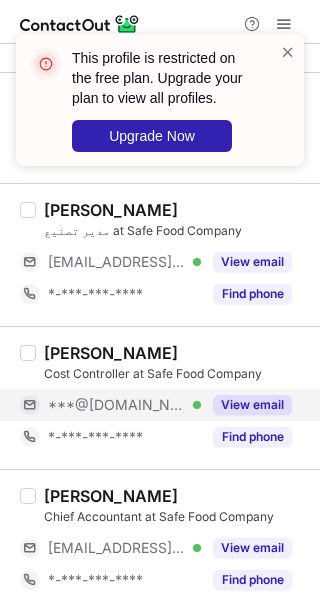 click on "View email" at bounding box center (252, 405) 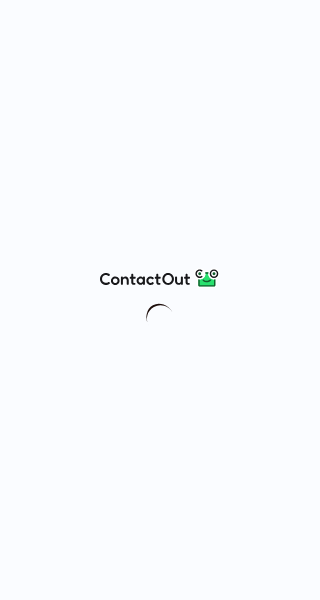 scroll, scrollTop: 0, scrollLeft: 0, axis: both 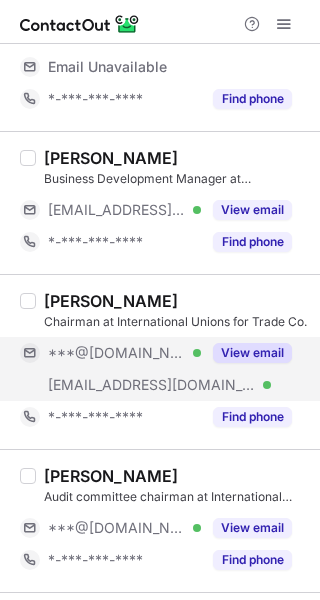 click on "View email" at bounding box center [252, 353] 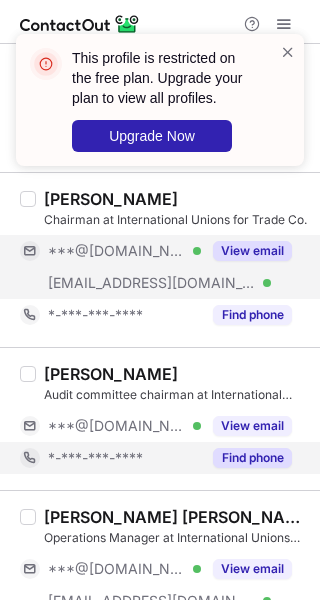scroll, scrollTop: 400, scrollLeft: 0, axis: vertical 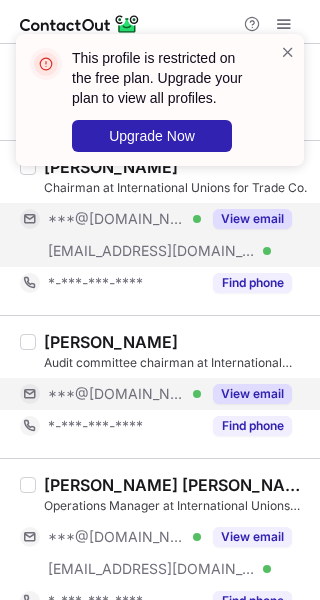 click on "View email" at bounding box center [246, 394] 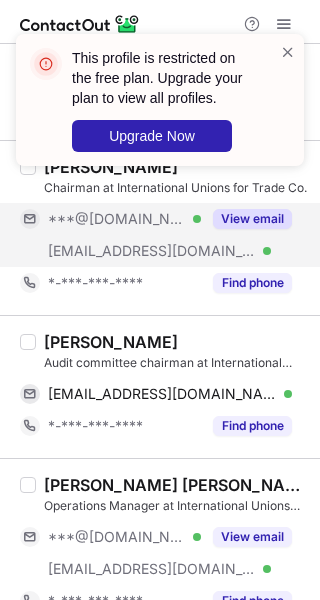 click on "[PERSON_NAME]" at bounding box center (111, 342) 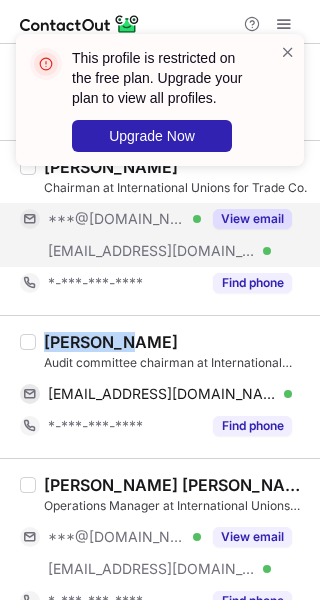 click on "[PERSON_NAME]" at bounding box center [111, 342] 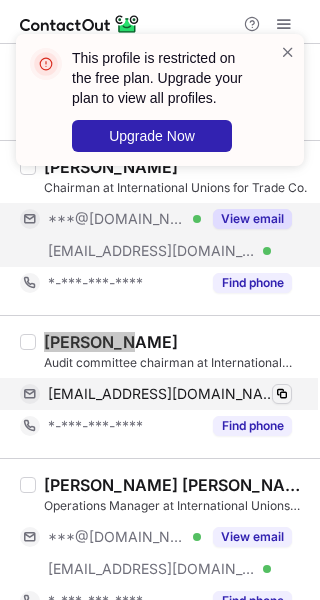 scroll, scrollTop: 368, scrollLeft: 0, axis: vertical 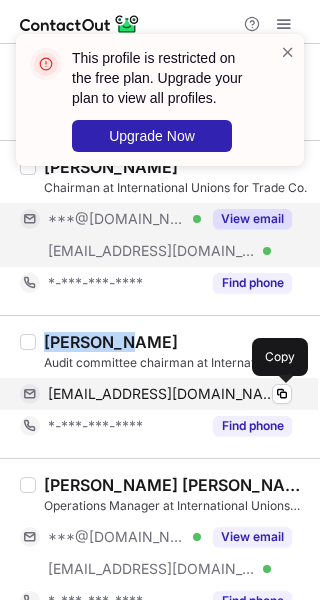 drag, startPoint x: 283, startPoint y: 390, endPoint x: 295, endPoint y: 385, distance: 13 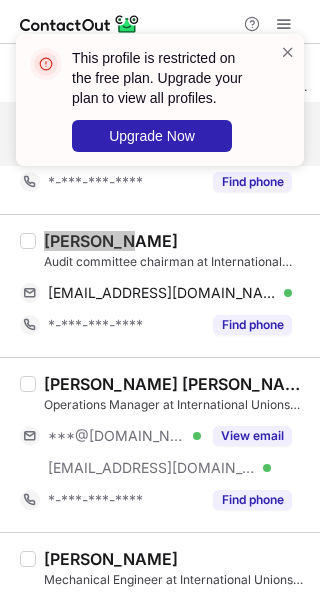 scroll, scrollTop: 501, scrollLeft: 0, axis: vertical 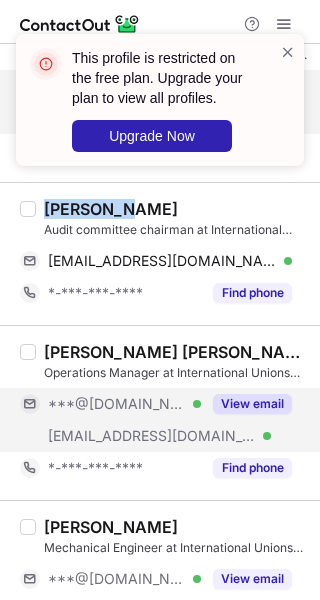 drag, startPoint x: 218, startPoint y: 392, endPoint x: 199, endPoint y: 392, distance: 19 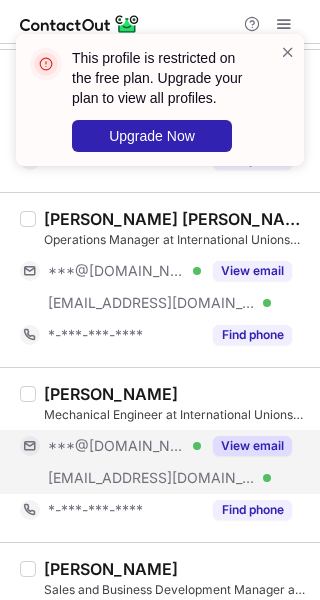 click on "View email" at bounding box center [252, 446] 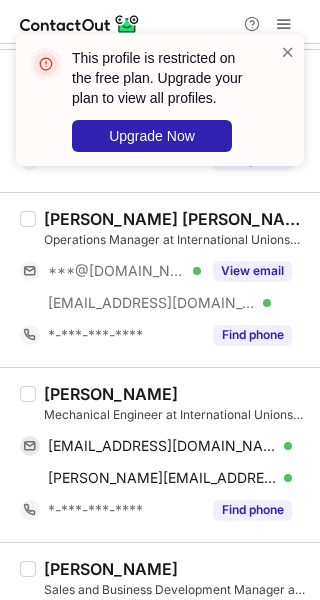 click on "HABEEB RAHMAN" at bounding box center [111, 394] 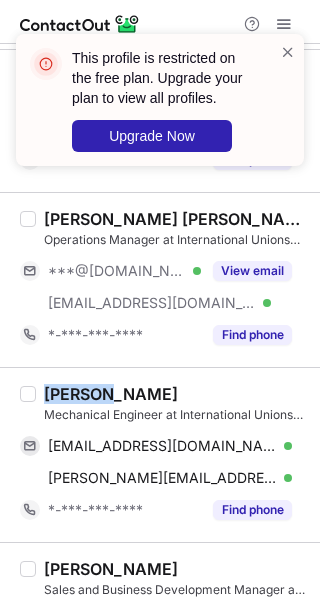 click on "HABEEB RAHMAN" at bounding box center (111, 394) 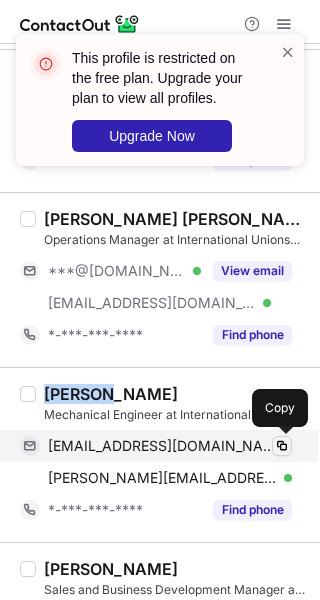 click at bounding box center (282, 446) 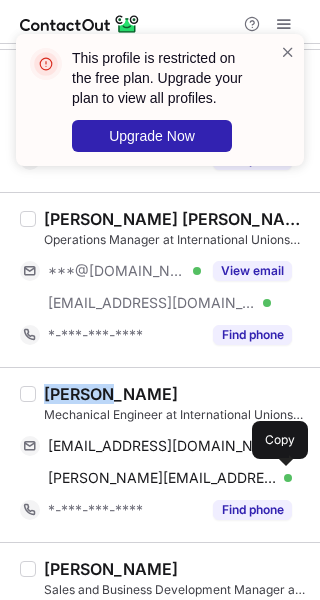 drag, startPoint x: 279, startPoint y: 479, endPoint x: 309, endPoint y: 448, distance: 43.13931 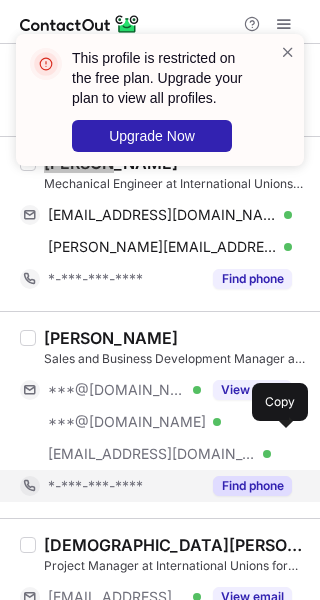 scroll, scrollTop: 901, scrollLeft: 0, axis: vertical 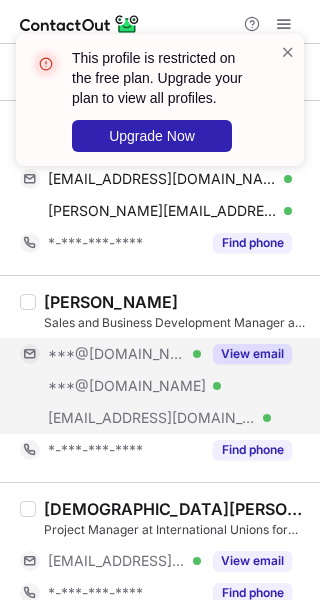 click on "View email" at bounding box center (252, 354) 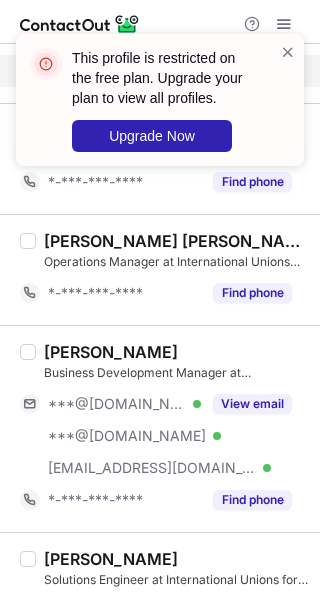 scroll, scrollTop: 1568, scrollLeft: 0, axis: vertical 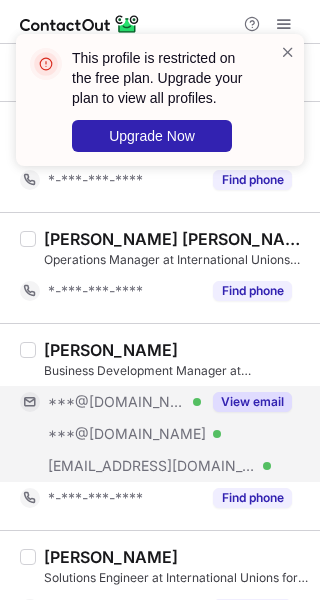 click on "View email" at bounding box center [252, 402] 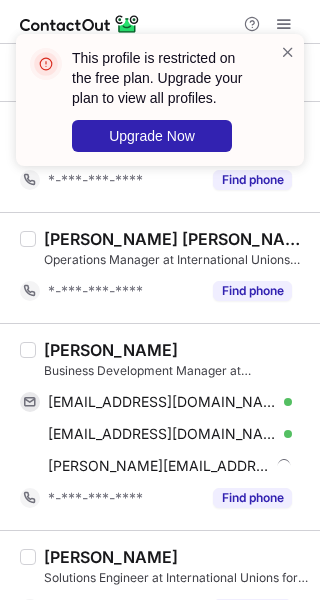 click on "Ahmad Shalabi" at bounding box center (111, 350) 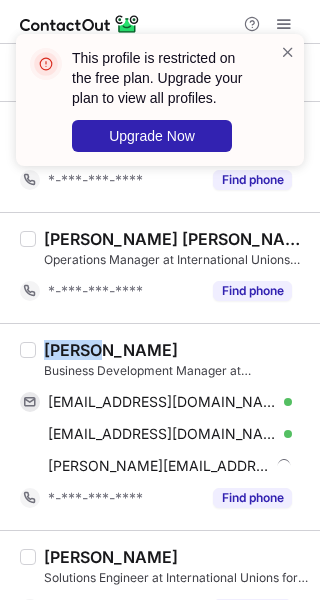 click on "Ahmad Shalabi" at bounding box center (111, 350) 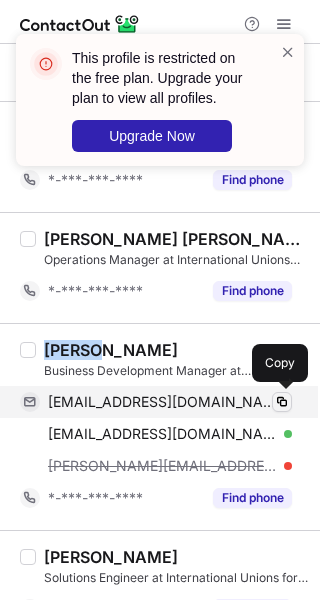 click at bounding box center (282, 402) 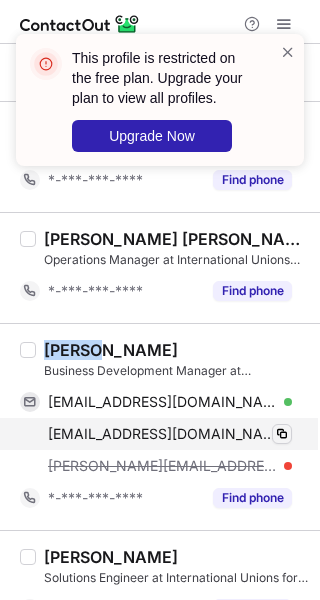 click on "ashalabi78@gmail.com Verified Copy ahmadshalabi_aa@hotmail.com Verified Copy ahmad@iutksa.com" at bounding box center [164, 434] 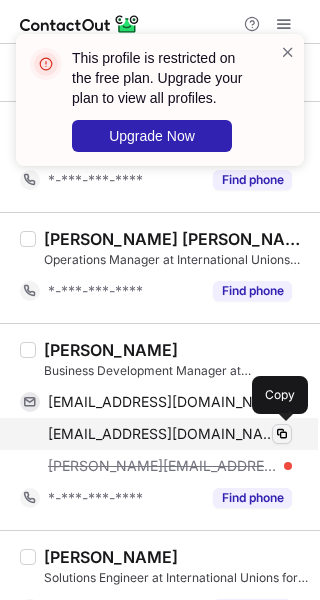 click at bounding box center [282, 434] 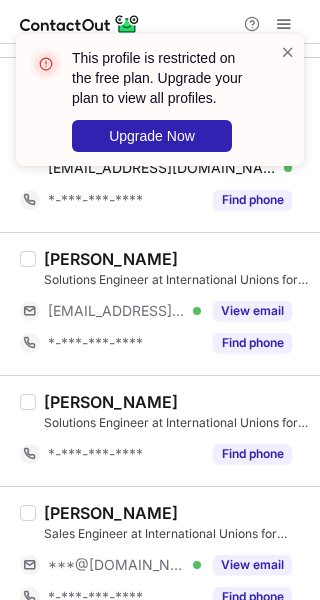 scroll, scrollTop: 2101, scrollLeft: 0, axis: vertical 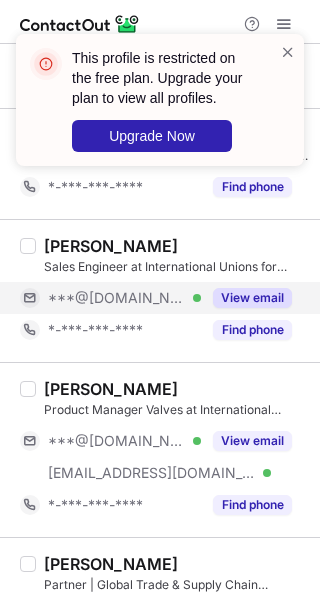 click on "View email" at bounding box center [252, 298] 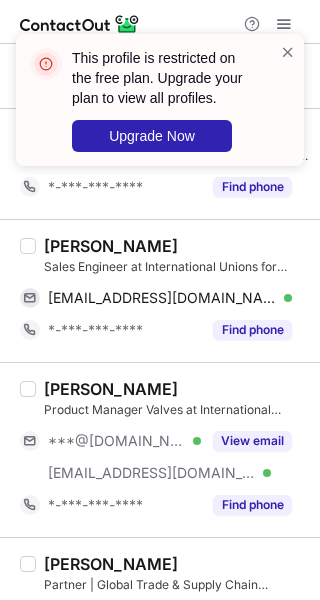 click on "Ahmed Al Mekkawy" at bounding box center (111, 246) 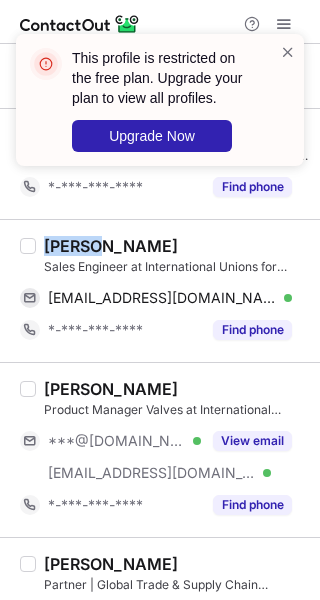 click on "Ahmed Al Mekkawy" at bounding box center [111, 246] 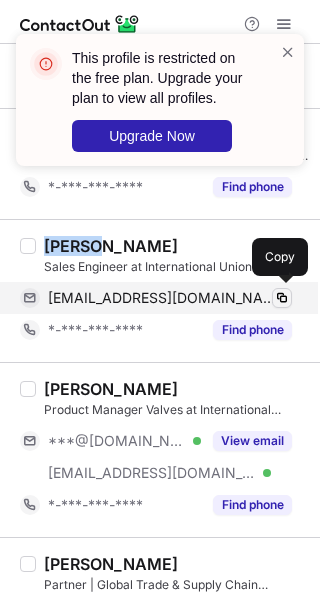 click at bounding box center [282, 298] 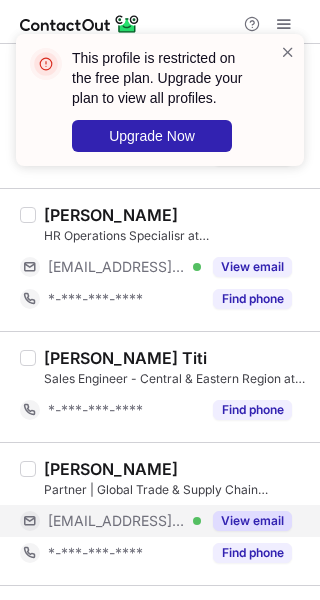 scroll, scrollTop: 3142, scrollLeft: 0, axis: vertical 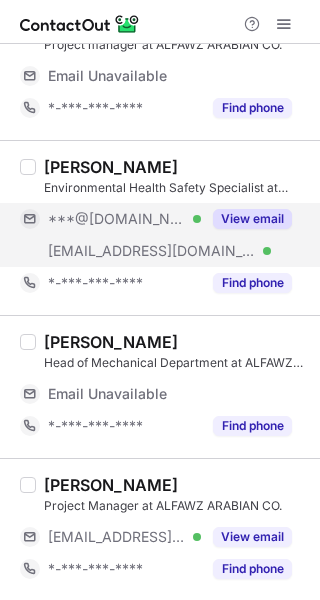 click on "View email" at bounding box center (246, 219) 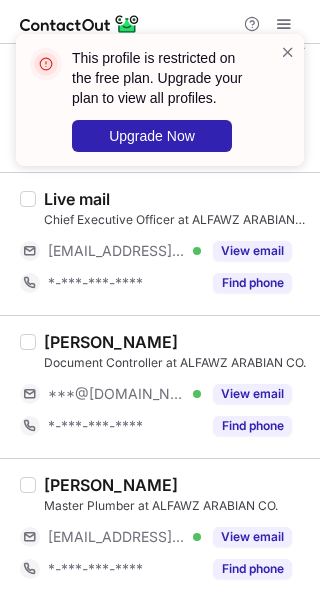 scroll, scrollTop: 933, scrollLeft: 0, axis: vertical 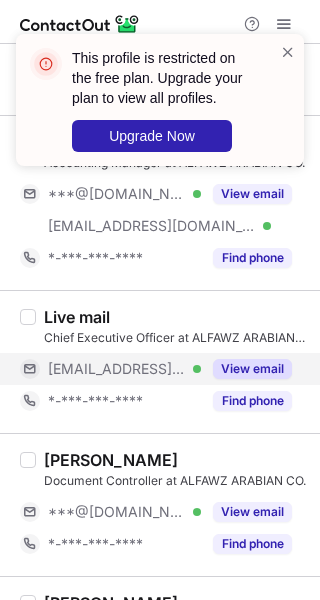 click on "View email" at bounding box center (252, 369) 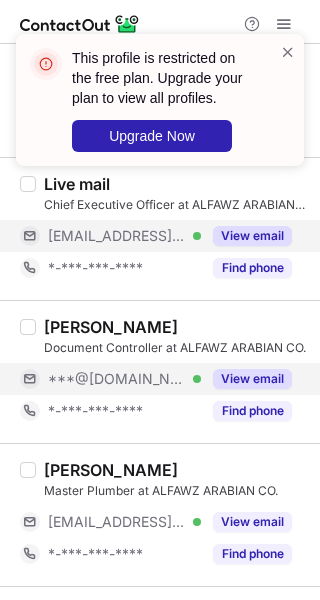 click on "View email" at bounding box center (252, 379) 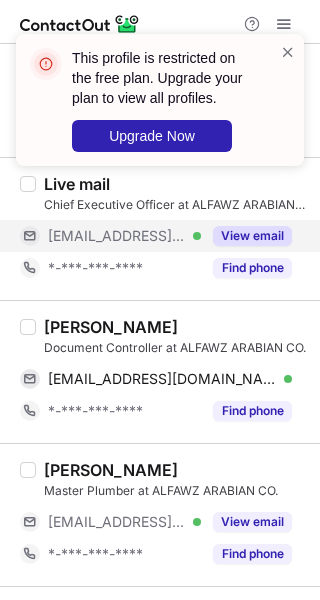 click on "[PERSON_NAME]" at bounding box center [111, 327] 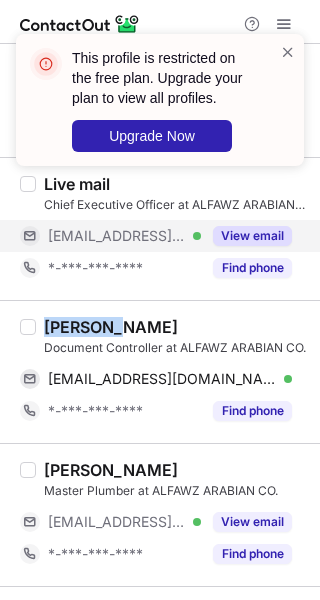 click on "[PERSON_NAME]" at bounding box center [111, 327] 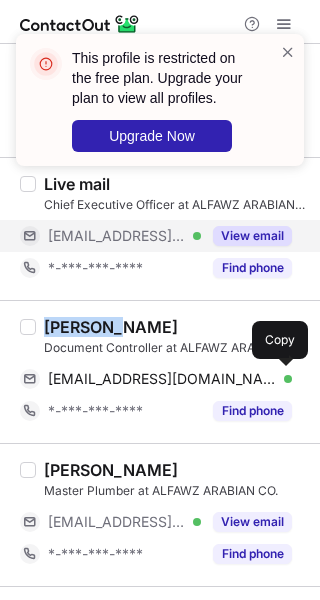 drag, startPoint x: 275, startPoint y: 378, endPoint x: 315, endPoint y: 368, distance: 41.231056 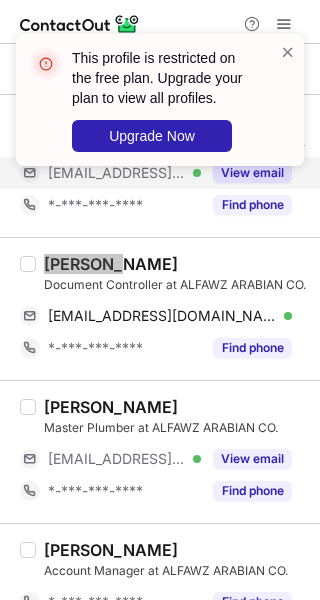 scroll, scrollTop: 1159, scrollLeft: 0, axis: vertical 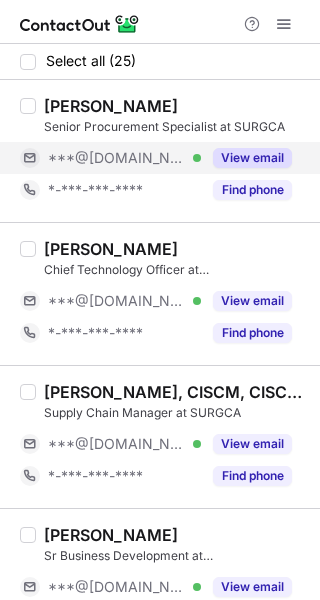 click on "View email" at bounding box center (252, 158) 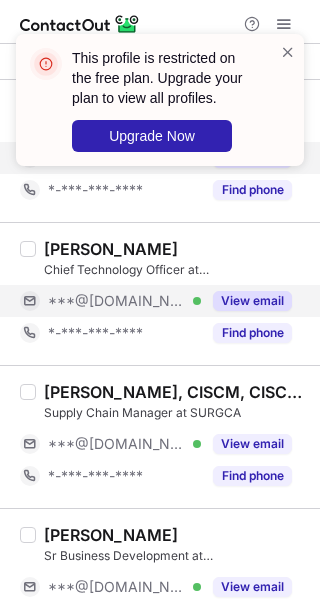 click on "View email" at bounding box center (252, 301) 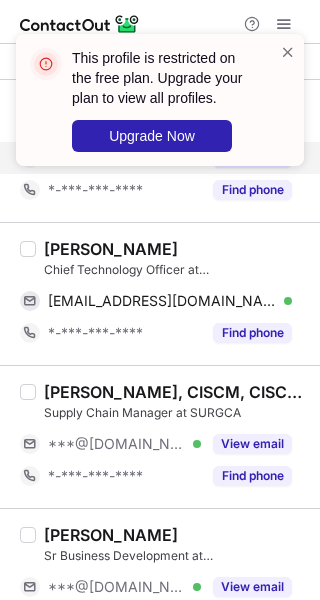 click on "[PERSON_NAME]" at bounding box center (111, 249) 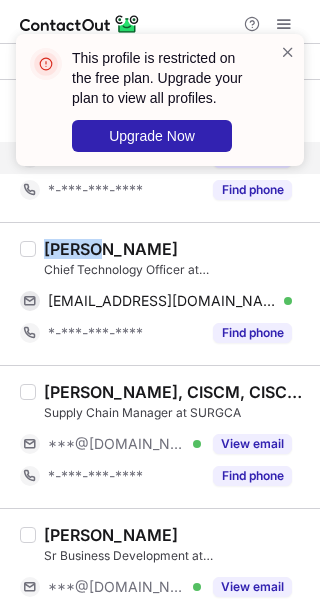 click on "Maged Daoudi" at bounding box center [111, 249] 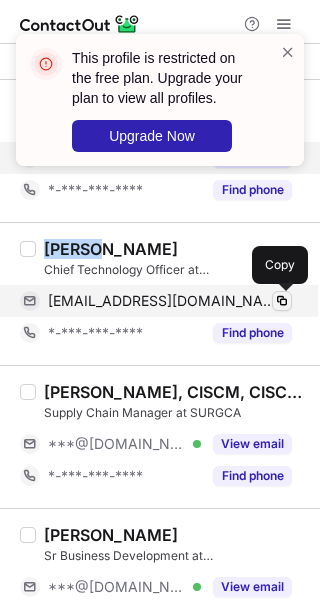 click at bounding box center [282, 301] 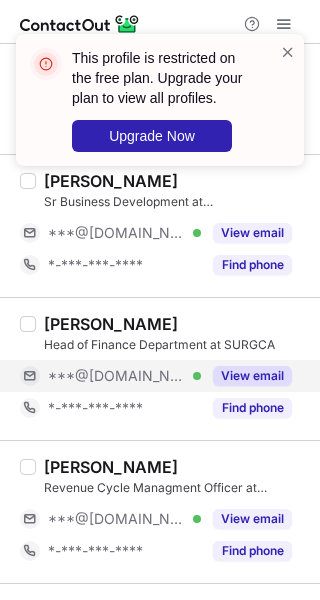 scroll, scrollTop: 400, scrollLeft: 0, axis: vertical 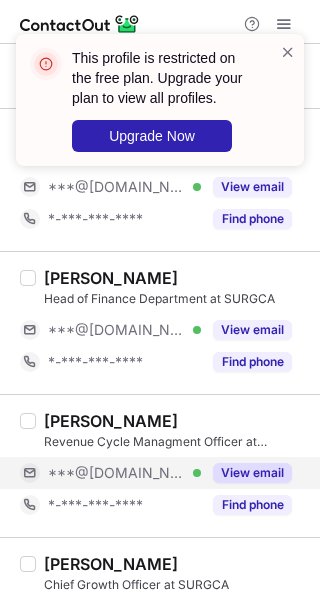 click on "View email" at bounding box center [252, 473] 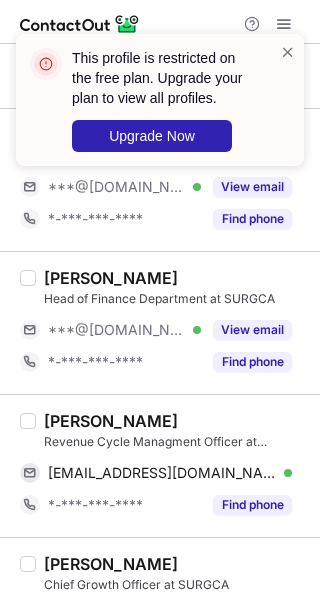 click on "Ahmed Shokry" at bounding box center [111, 421] 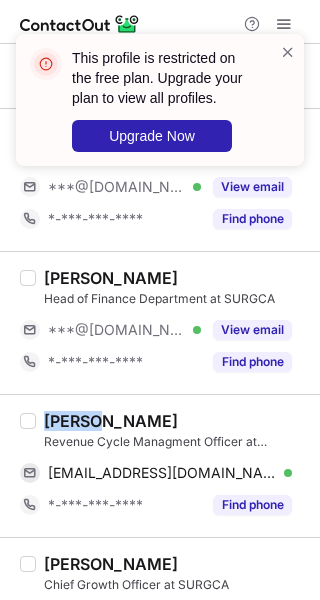 click on "Ahmed Shokry" at bounding box center (111, 421) 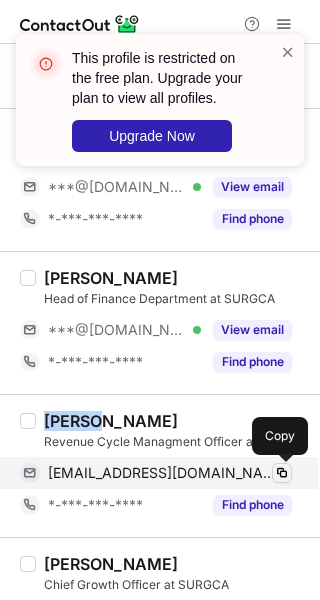 click at bounding box center (282, 473) 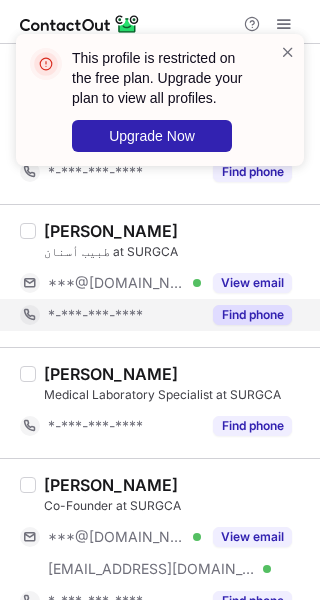 scroll, scrollTop: 933, scrollLeft: 0, axis: vertical 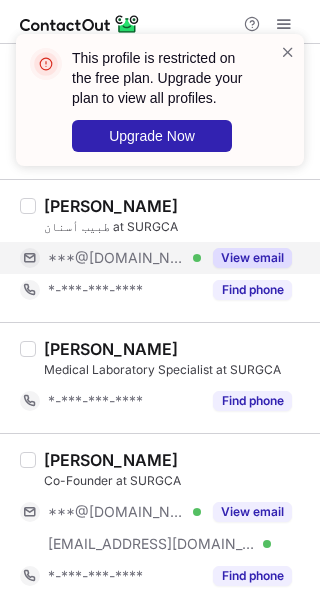 click on "View email" at bounding box center [252, 258] 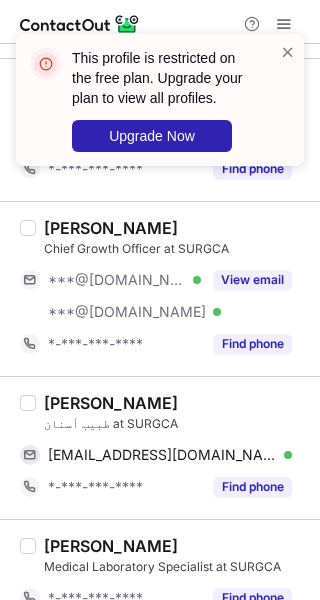 scroll, scrollTop: 666, scrollLeft: 0, axis: vertical 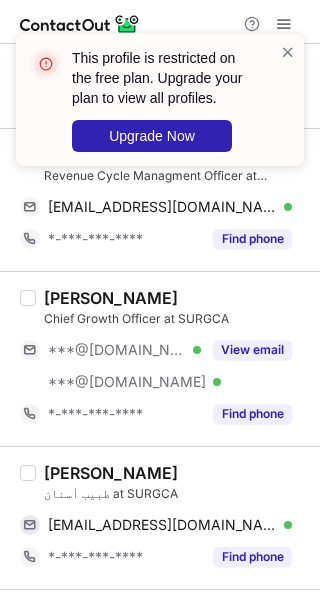 click on "Hassan Alasmari" at bounding box center (111, 473) 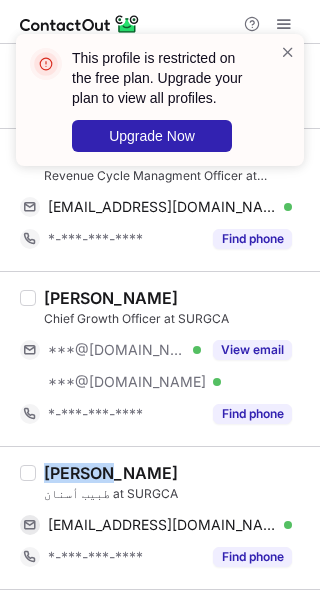 click on "Hassan Alasmari" at bounding box center (111, 473) 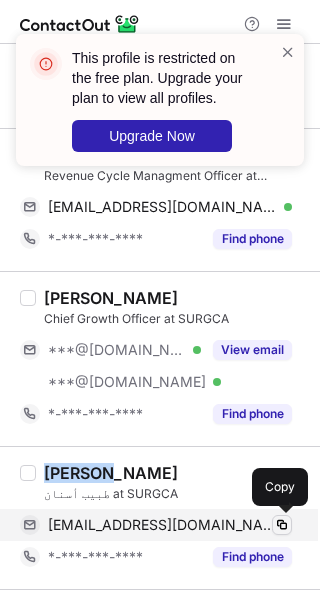 click at bounding box center (282, 525) 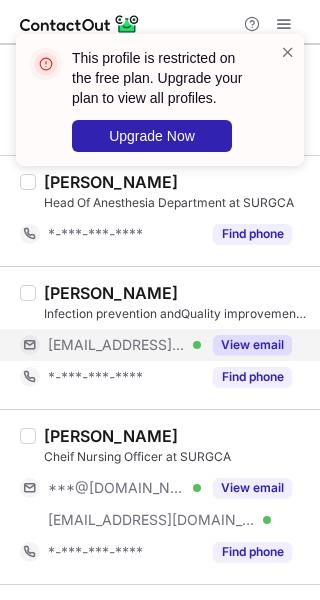 scroll, scrollTop: 1733, scrollLeft: 0, axis: vertical 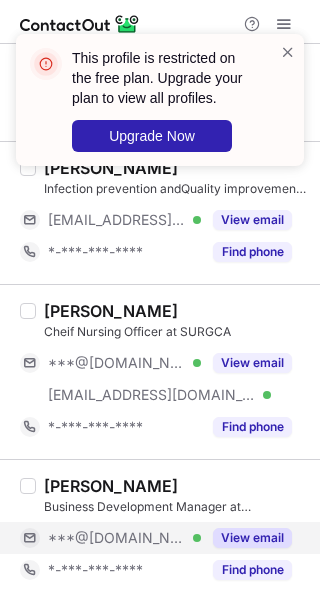 click on "View email" at bounding box center [252, 538] 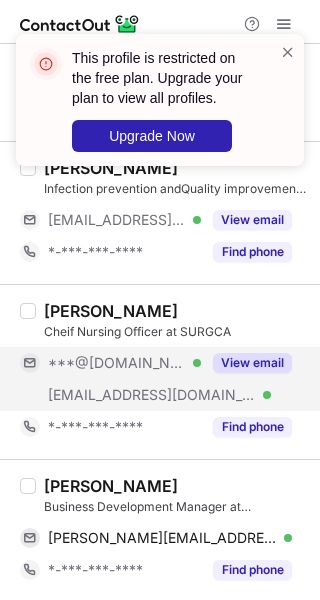 click on "View email" at bounding box center [252, 363] 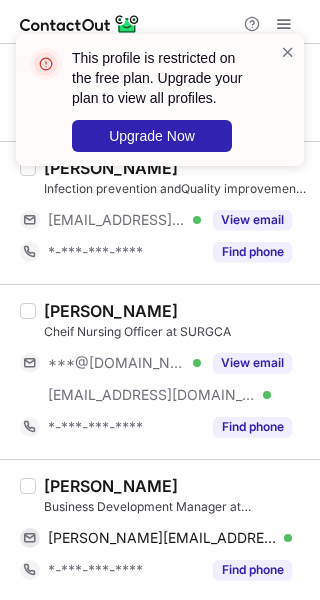 click on "Medhat Gomaa" at bounding box center [111, 486] 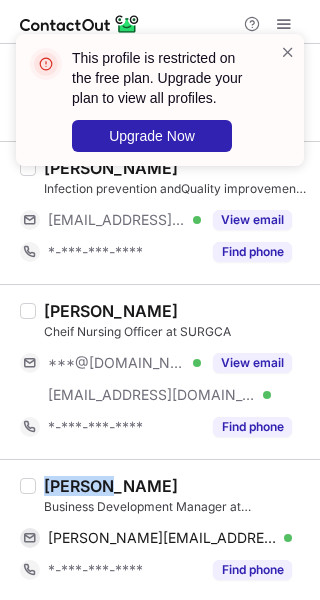 click on "Medhat Gomaa" at bounding box center (111, 486) 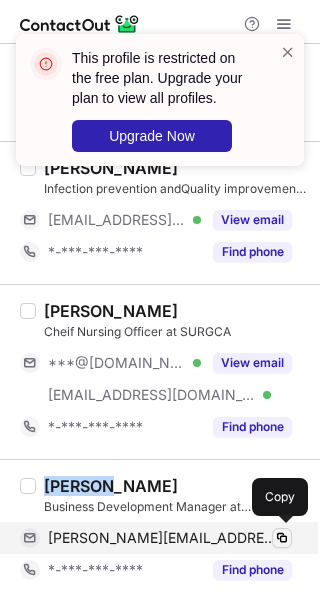 click at bounding box center [282, 538] 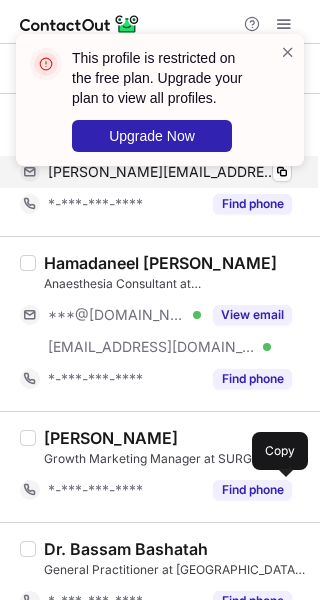 scroll, scrollTop: 2054, scrollLeft: 0, axis: vertical 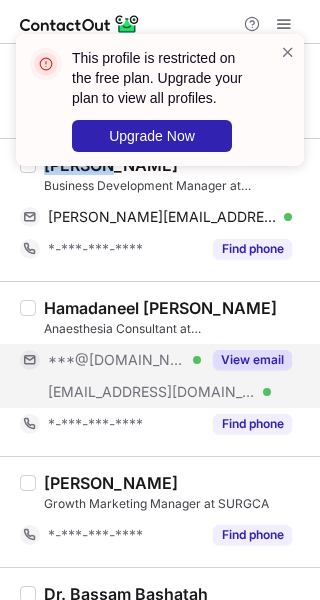 click on "View email" at bounding box center [252, 360] 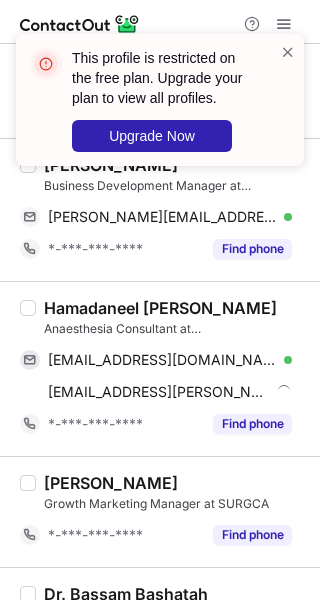 click on "Hamadaneel Abdalla" at bounding box center [160, 308] 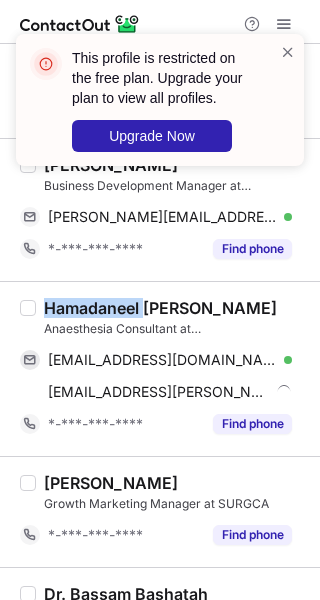 click on "Hamadaneel Abdalla" at bounding box center (160, 308) 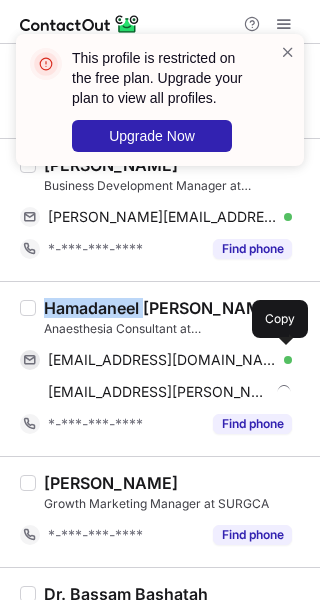 click at bounding box center (282, 360) 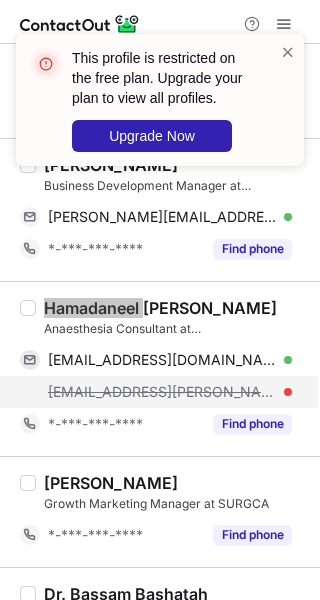 click at bounding box center (288, 392) 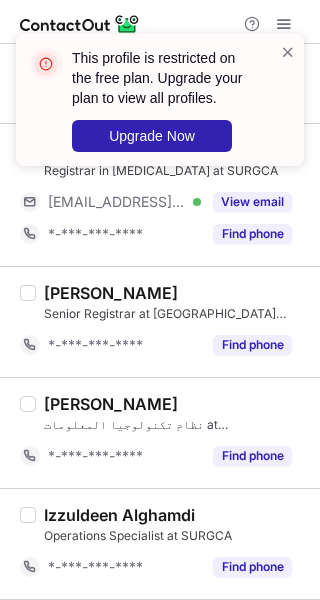 scroll, scrollTop: 2854, scrollLeft: 0, axis: vertical 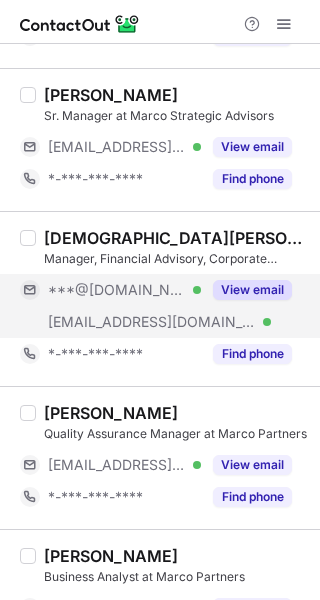 click on "View email" at bounding box center (252, 290) 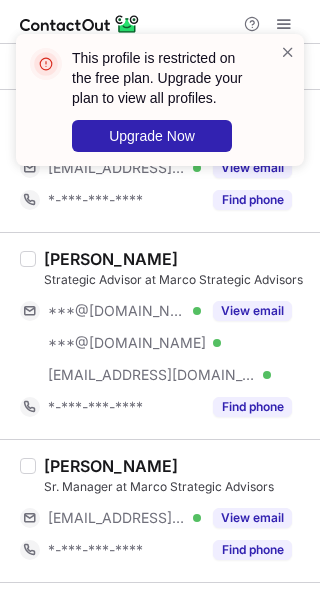 scroll, scrollTop: 900, scrollLeft: 0, axis: vertical 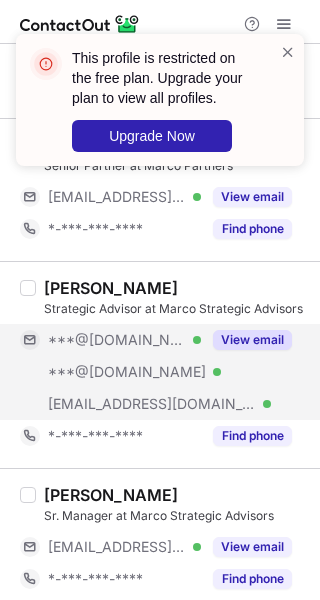 click on "View email" at bounding box center (252, 340) 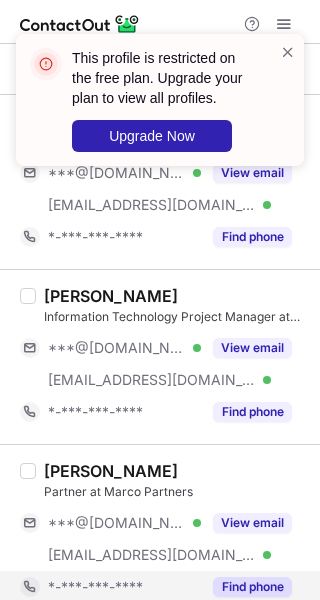 scroll, scrollTop: 367, scrollLeft: 0, axis: vertical 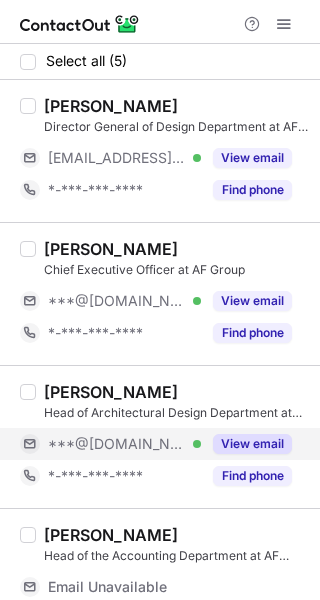 click on "View email" at bounding box center [252, 444] 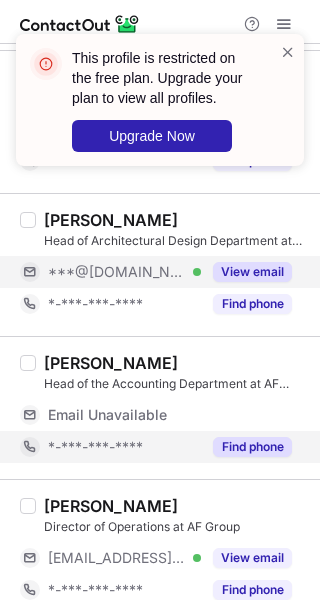scroll, scrollTop: 192, scrollLeft: 0, axis: vertical 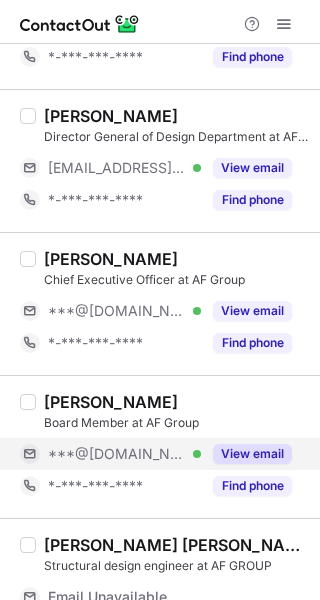 click on "View email" at bounding box center (252, 454) 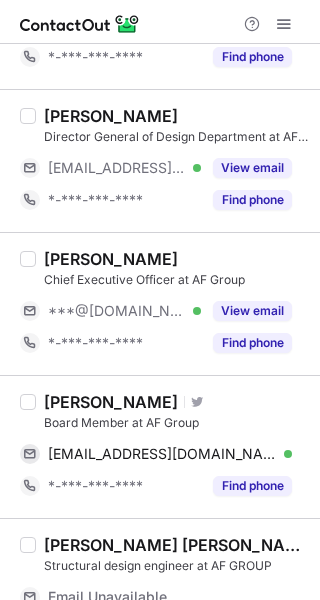 click on "Talal Alsehli" at bounding box center [111, 402] 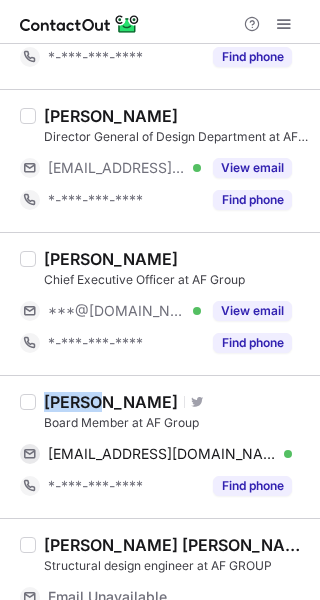 click on "Talal Alsehli" at bounding box center (111, 402) 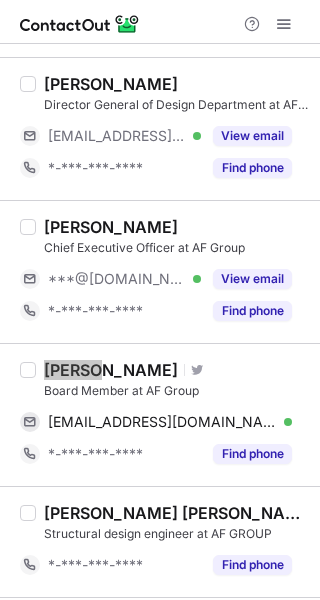 click on "Find phone" at bounding box center (252, 454) 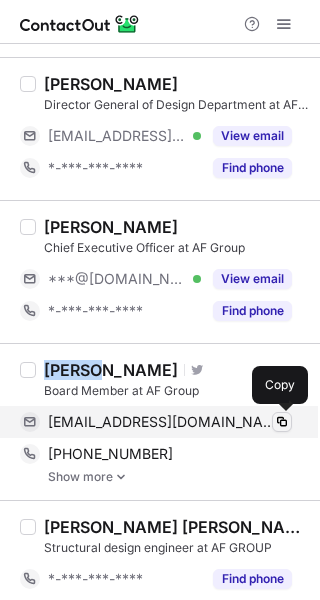 click at bounding box center [282, 422] 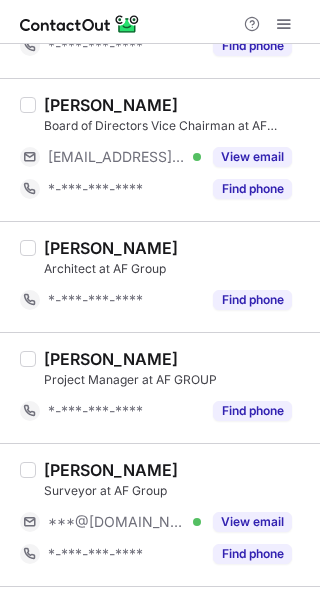 scroll, scrollTop: 800, scrollLeft: 0, axis: vertical 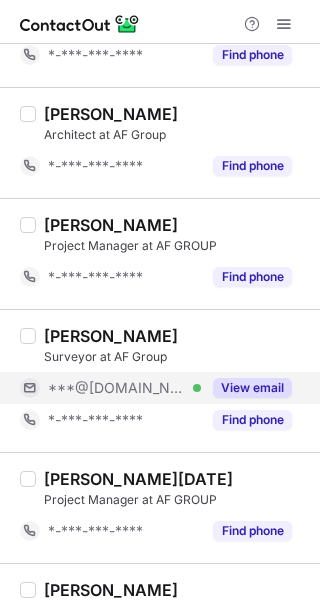 click on "View email" at bounding box center [252, 388] 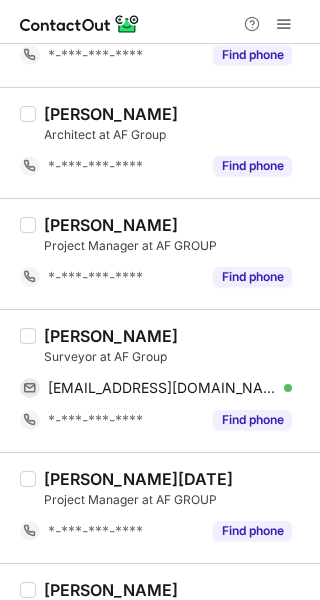 click on "Abdul ali Khan" at bounding box center [111, 336] 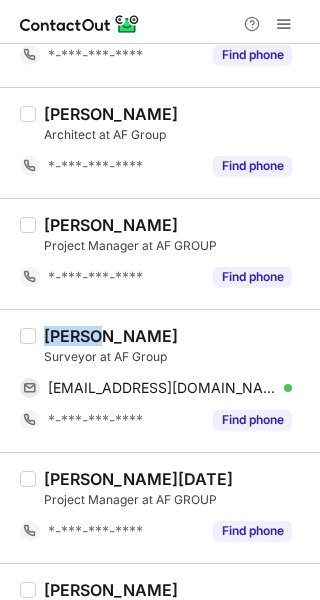 click on "Abdul ali Khan" at bounding box center (111, 336) 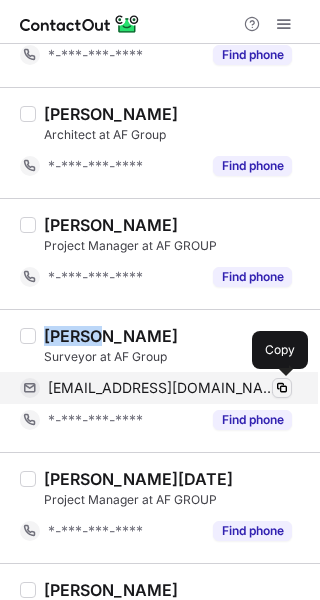 click at bounding box center [282, 388] 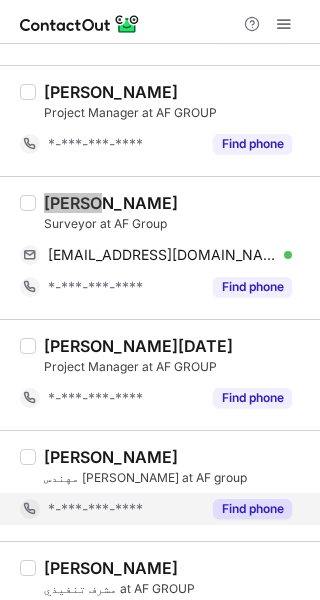 scroll, scrollTop: 1200, scrollLeft: 0, axis: vertical 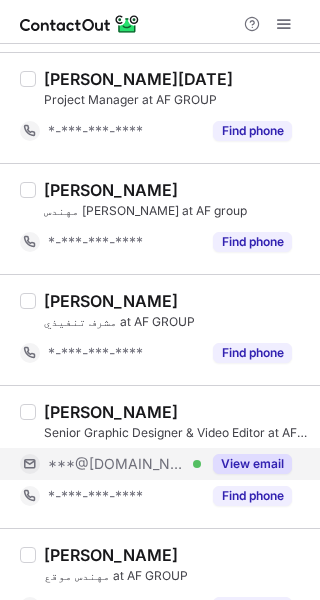click on "View email" at bounding box center (252, 464) 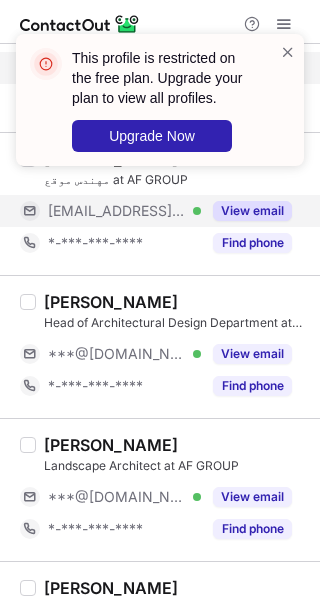 scroll, scrollTop: 1600, scrollLeft: 0, axis: vertical 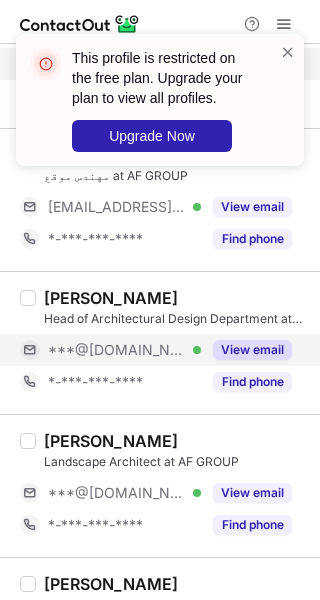 click on "View email" at bounding box center [252, 350] 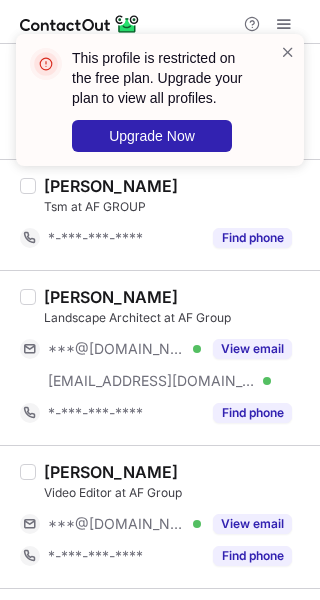 scroll, scrollTop: 2000, scrollLeft: 0, axis: vertical 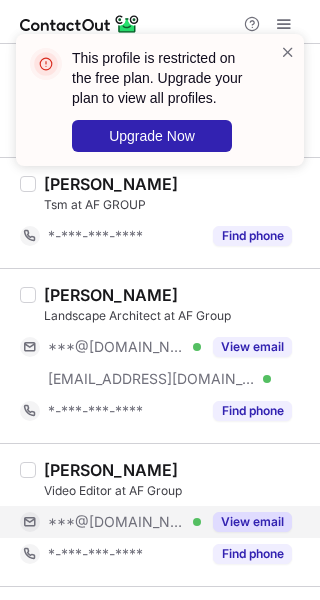 click on "View email" at bounding box center [252, 522] 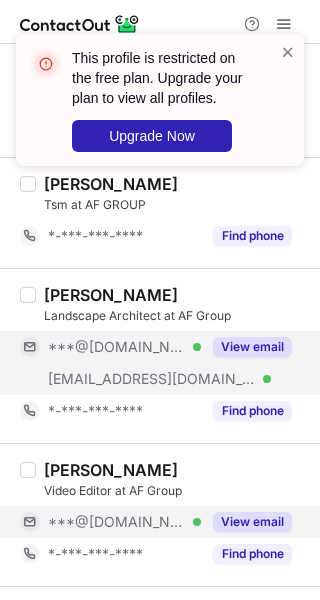 click on "View email" at bounding box center [252, 347] 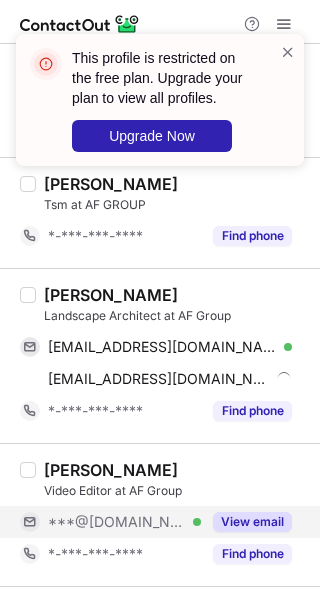click on "Saud Al-Naqi" at bounding box center (111, 295) 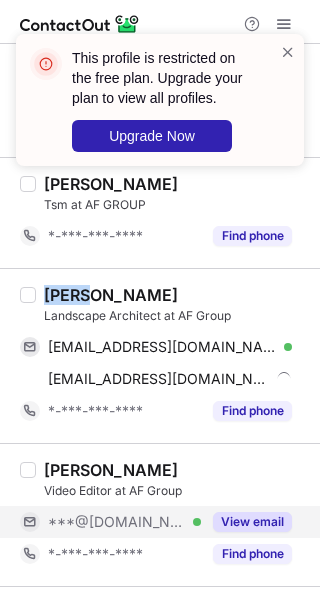 click on "Saud Al-Naqi" at bounding box center [111, 295] 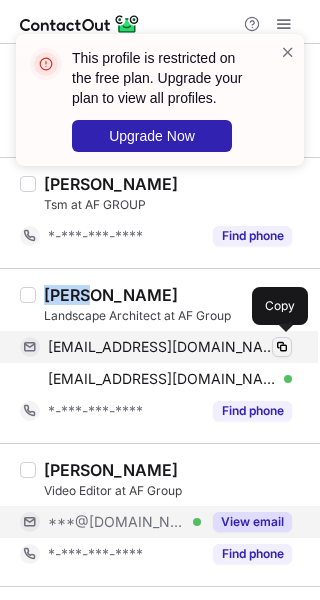 click at bounding box center [282, 347] 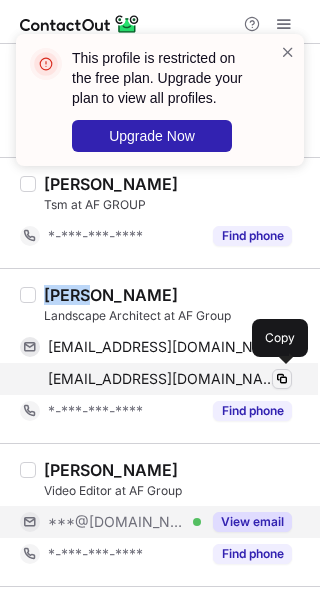 click at bounding box center (282, 379) 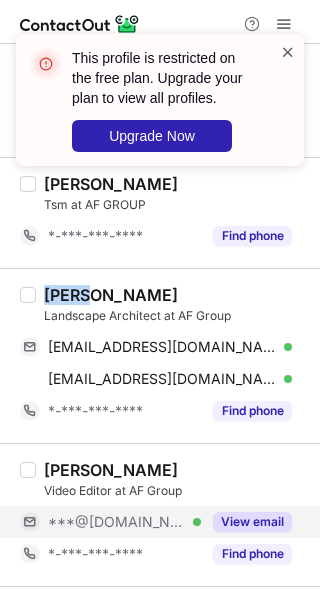click at bounding box center (288, 52) 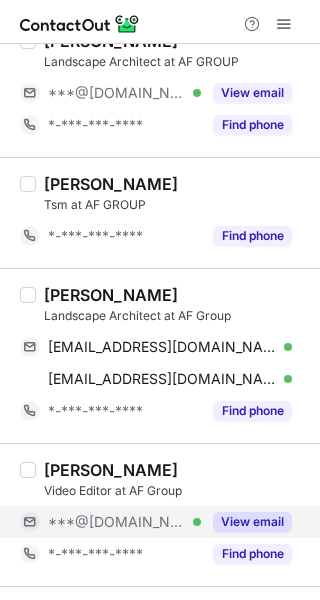 click on "This profile is restricted on the free plan. Upgrade your plan to view all profiles. Upgrade Now" at bounding box center [160, 108] 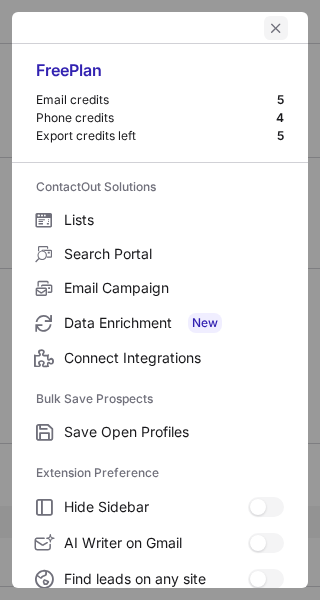 click at bounding box center [276, 28] 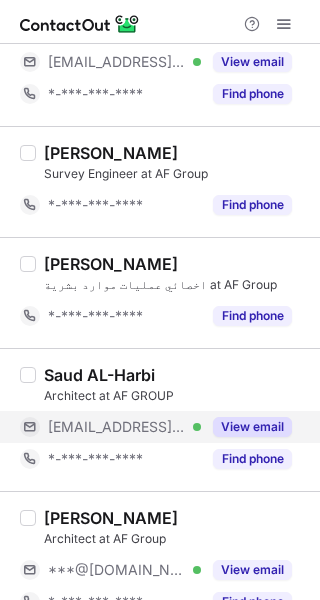 scroll, scrollTop: 2740, scrollLeft: 0, axis: vertical 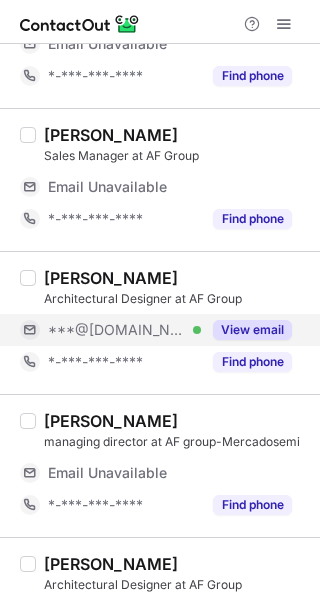 click on "View email" at bounding box center [252, 330] 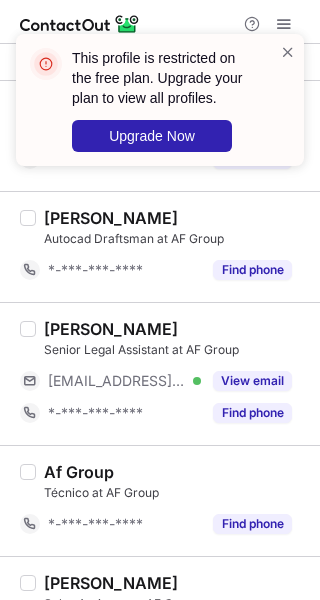 scroll, scrollTop: 1346, scrollLeft: 0, axis: vertical 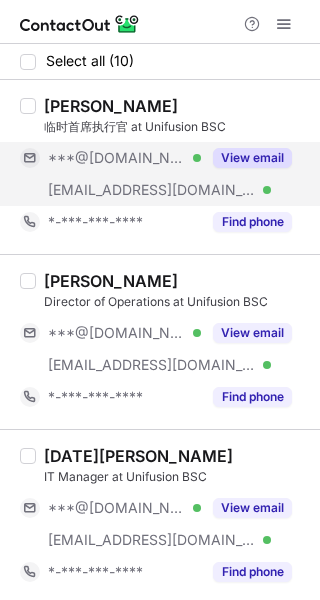 click on "View email" at bounding box center [252, 158] 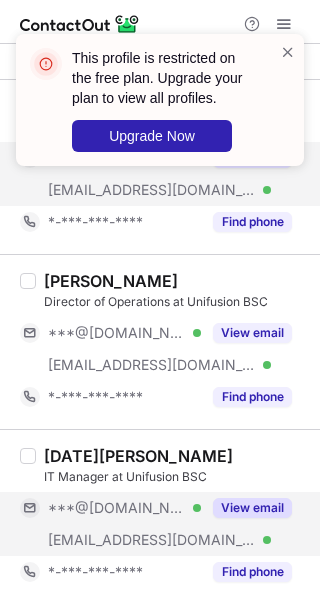 click on "View email" at bounding box center [252, 508] 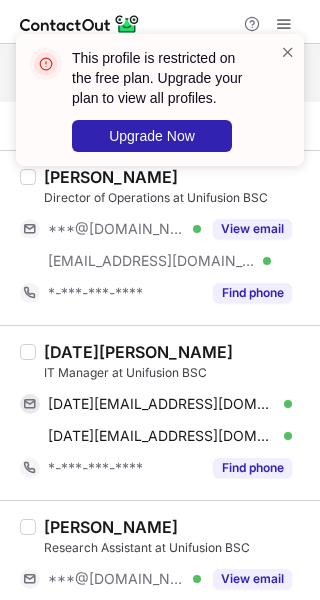 scroll, scrollTop: 133, scrollLeft: 0, axis: vertical 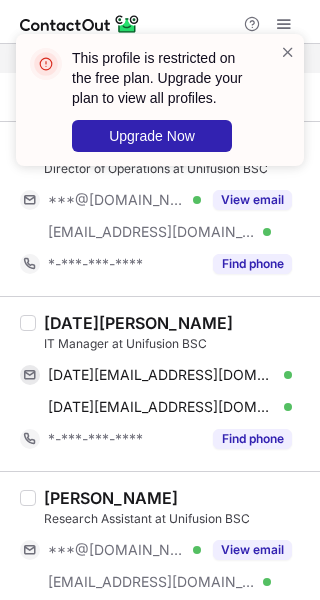 click on "Ramadan Omran" at bounding box center [138, 323] 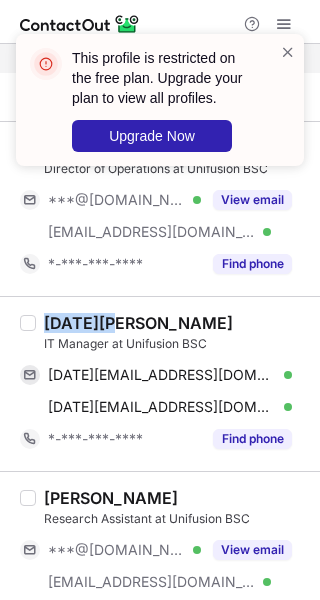 click on "Ramadan Omran" at bounding box center (138, 323) 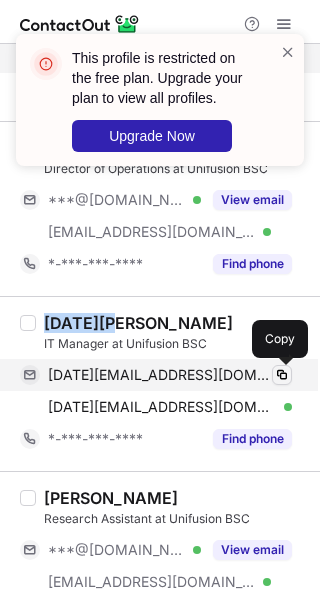 click at bounding box center [282, 375] 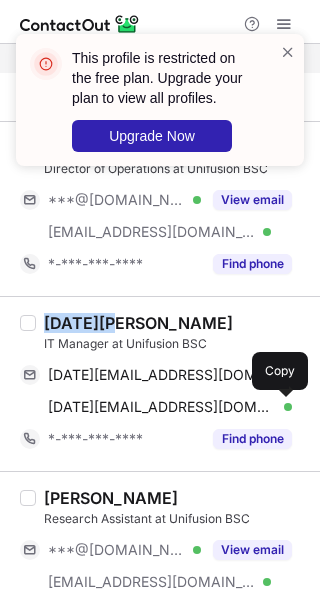 drag, startPoint x: 287, startPoint y: 406, endPoint x: 313, endPoint y: 415, distance: 27.513634 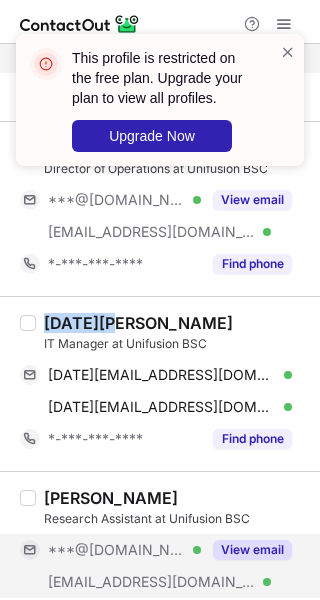 click on "View email" at bounding box center (252, 550) 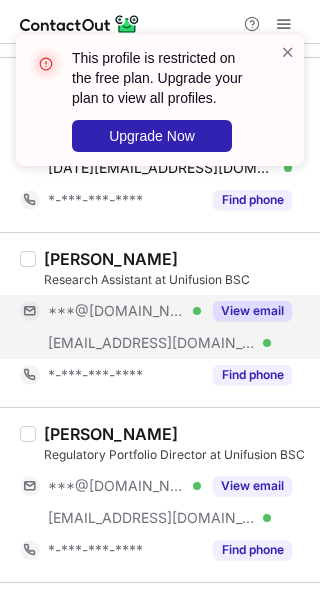 scroll, scrollTop: 400, scrollLeft: 0, axis: vertical 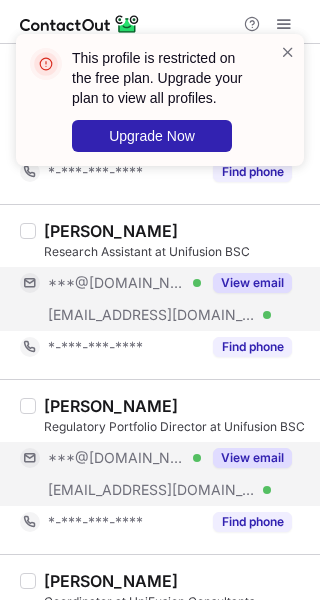 click on "View email" at bounding box center [252, 458] 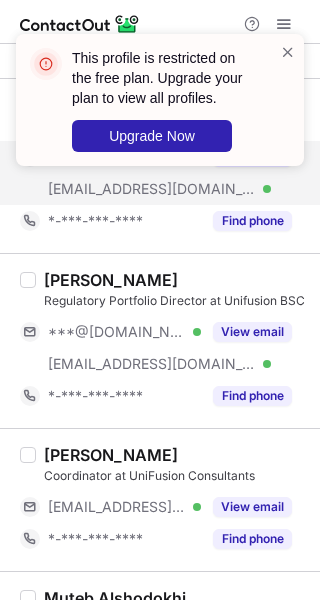 scroll, scrollTop: 666, scrollLeft: 0, axis: vertical 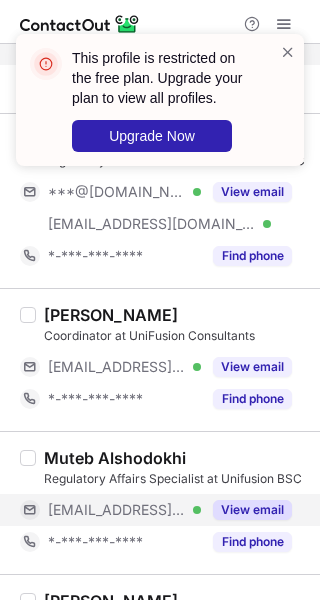 click on "View email" at bounding box center [252, 510] 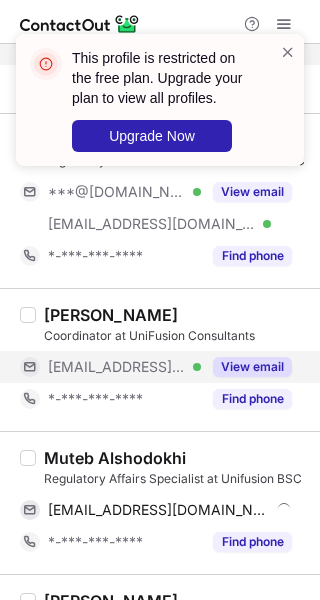 click on "View email" at bounding box center [252, 367] 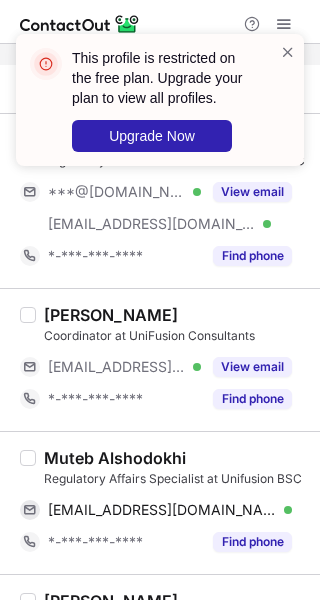 click on "Muteb Alshodokhi" at bounding box center (115, 458) 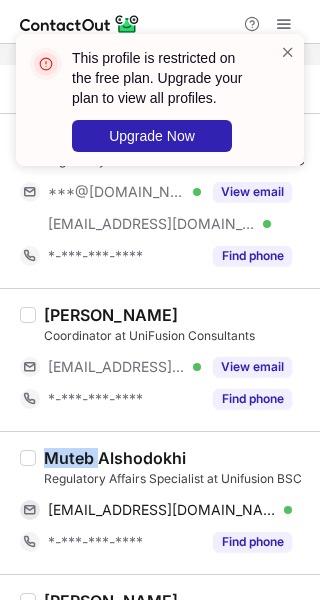 click on "Muteb Alshodokhi" at bounding box center (115, 458) 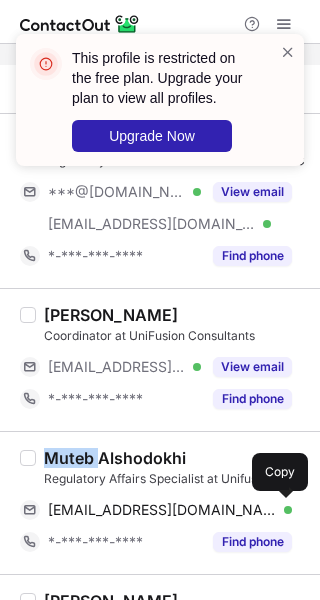 drag, startPoint x: 287, startPoint y: 509, endPoint x: 317, endPoint y: 495, distance: 33.105892 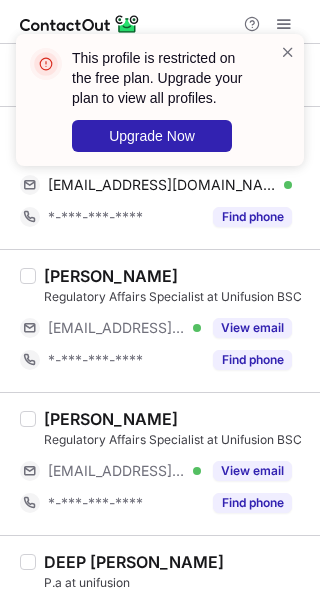 scroll, scrollTop: 1034, scrollLeft: 0, axis: vertical 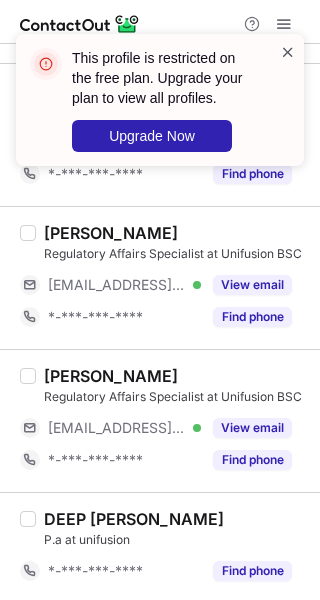 click at bounding box center [288, 52] 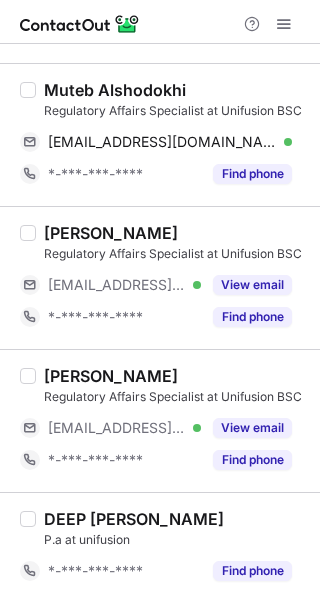 click on "This profile is restricted on the free plan. Upgrade your plan to view all profiles. Upgrade Now" at bounding box center (160, 108) 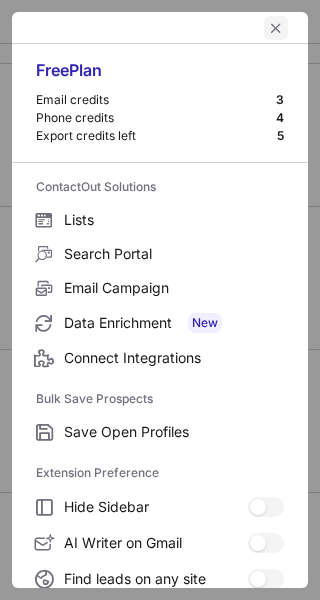 click at bounding box center [276, 28] 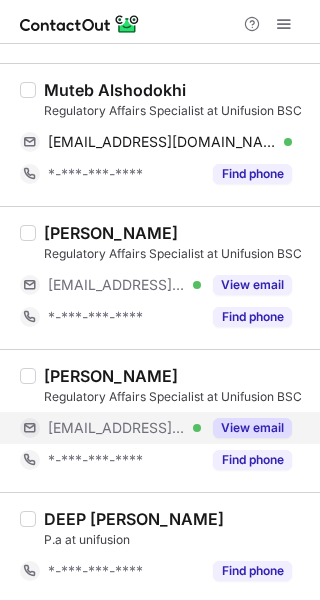 click on "View email" at bounding box center (252, 428) 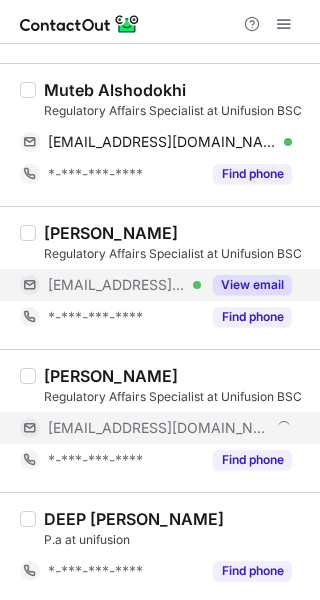 click on "View email" at bounding box center [252, 285] 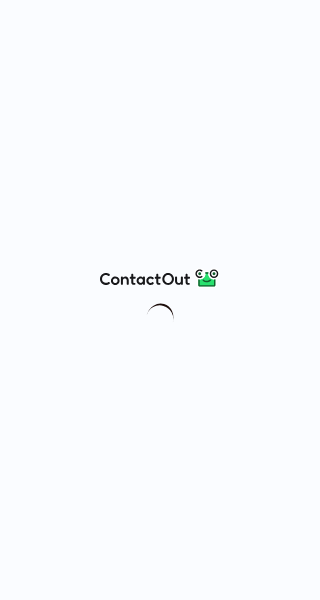 scroll, scrollTop: 0, scrollLeft: 0, axis: both 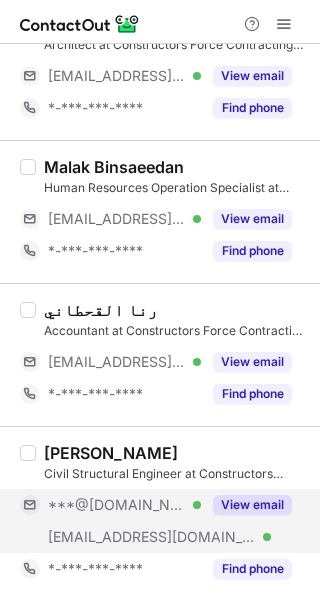 click on "View email" at bounding box center (252, 505) 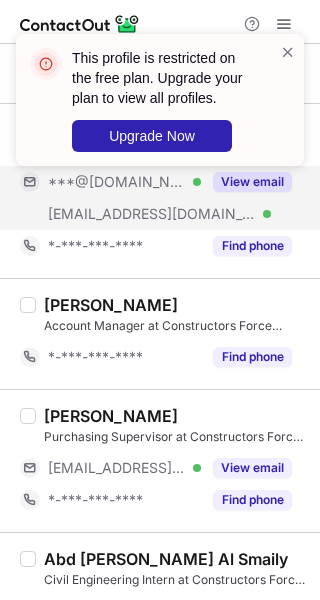 scroll, scrollTop: 424, scrollLeft: 0, axis: vertical 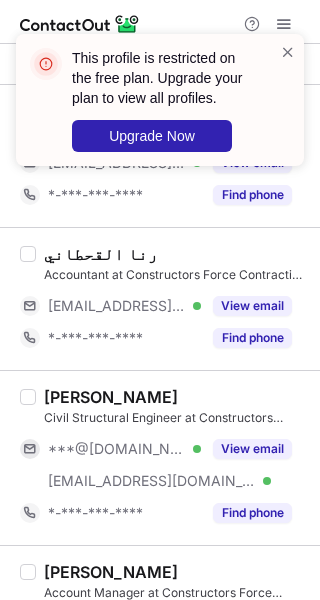 click on "***@[DOMAIN_NAME] Verified [EMAIL_ADDRESS][DOMAIN_NAME] Verified View email" at bounding box center (164, 465) 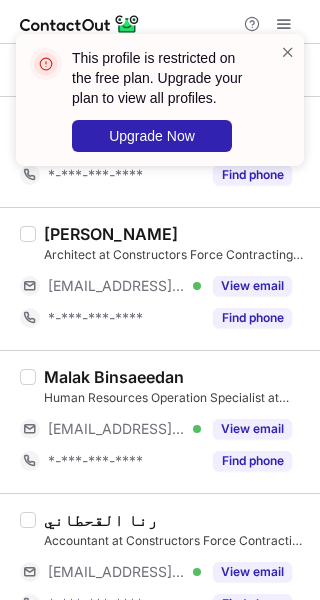 scroll, scrollTop: 24, scrollLeft: 0, axis: vertical 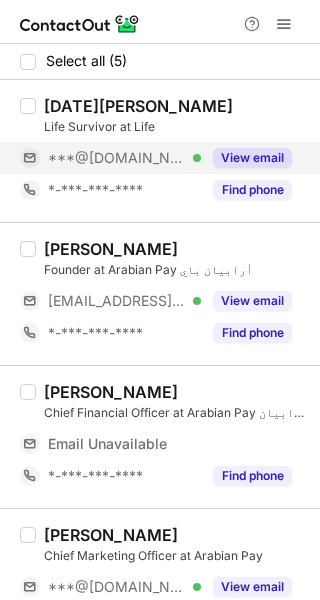 click on "View email" at bounding box center (252, 158) 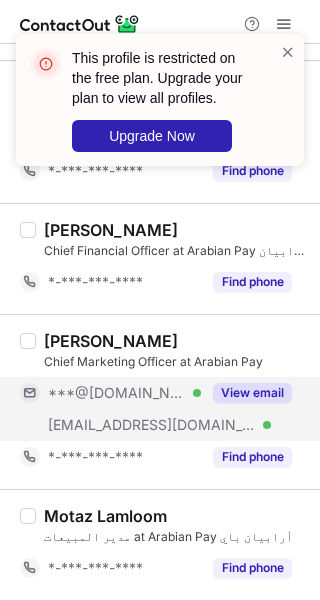 scroll, scrollTop: 160, scrollLeft: 0, axis: vertical 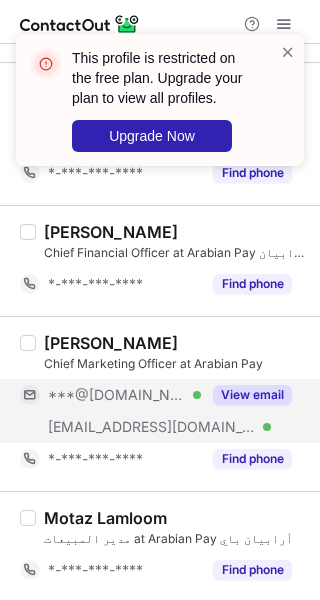 click on "View email" at bounding box center [252, 395] 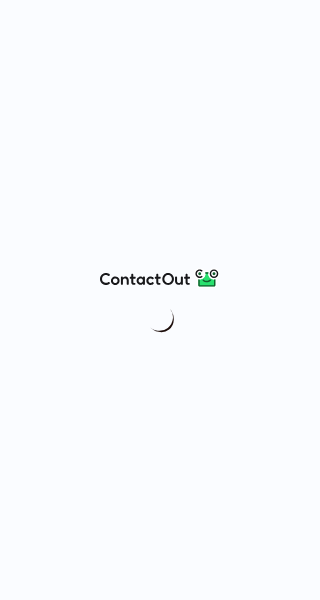 scroll, scrollTop: 0, scrollLeft: 0, axis: both 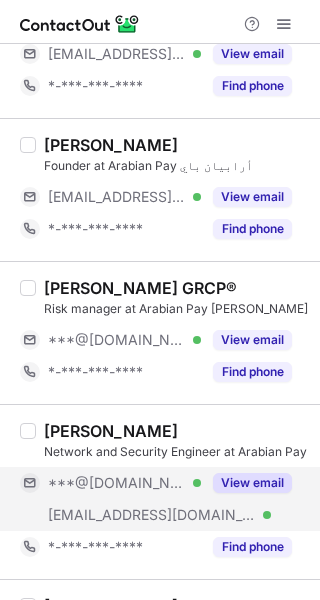 click on "View email" at bounding box center [252, 483] 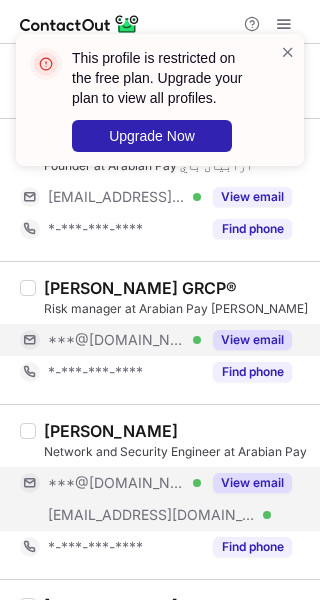 click on "View email" at bounding box center [252, 340] 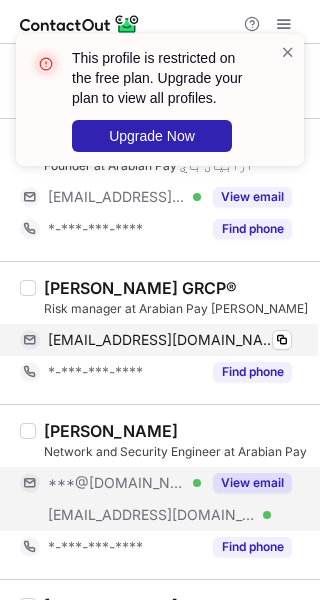 scroll, scrollTop: 469, scrollLeft: 0, axis: vertical 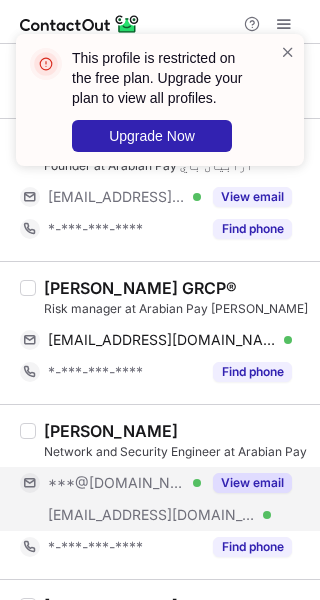 click on "[PERSON_NAME]  GRCP®" at bounding box center [140, 288] 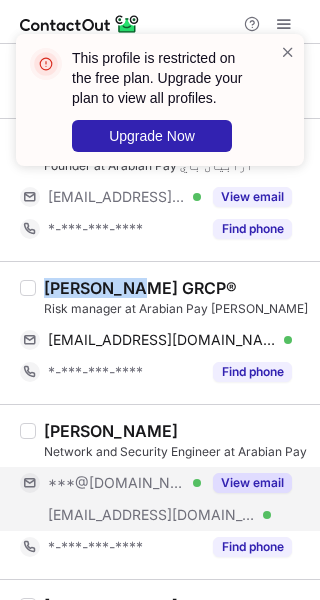 click on "[PERSON_NAME]  GRCP®" at bounding box center [140, 288] 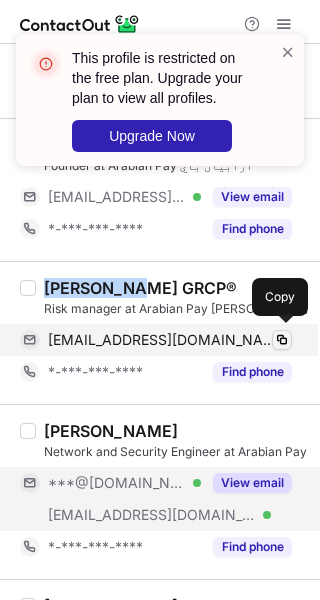 click at bounding box center [282, 340] 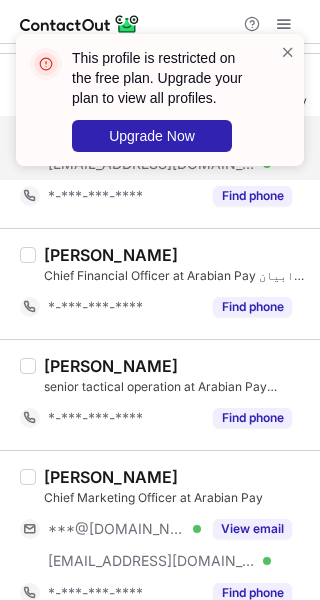 scroll, scrollTop: 1002, scrollLeft: 0, axis: vertical 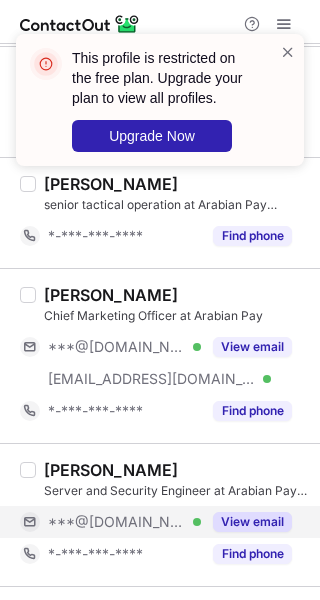 click on "View email" at bounding box center [252, 522] 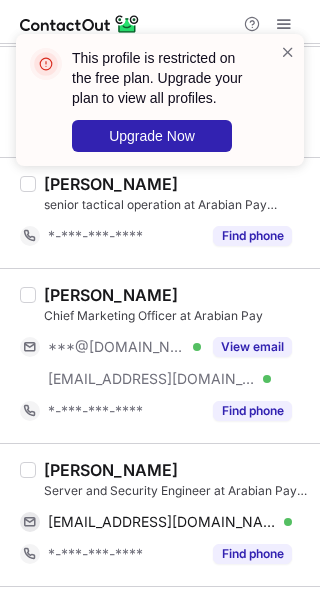 click on "[PERSON_NAME]" at bounding box center [111, 470] 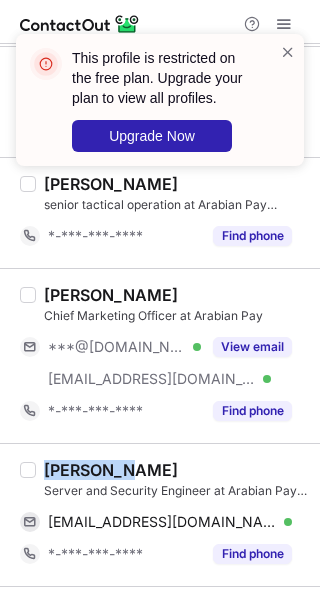 click on "[PERSON_NAME]" at bounding box center [111, 470] 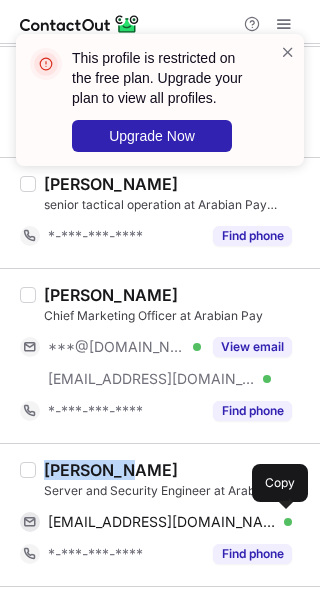 click at bounding box center (282, 522) 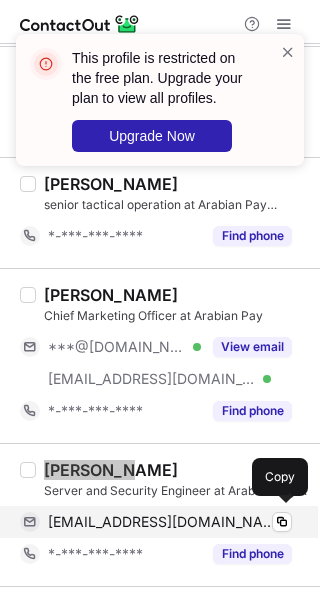 scroll, scrollTop: 1269, scrollLeft: 0, axis: vertical 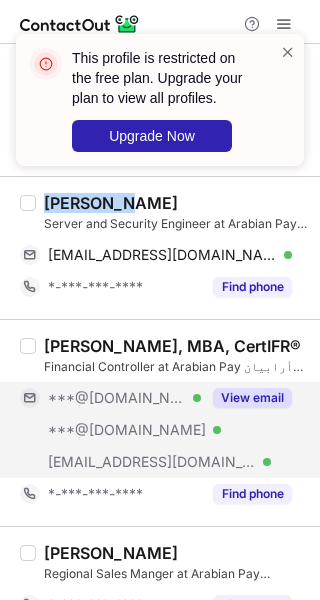 click on "View email" at bounding box center (252, 398) 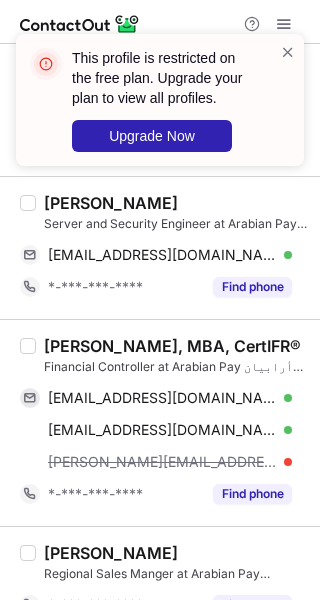 click on "[PERSON_NAME], MBA, CertIFR®" at bounding box center [172, 346] 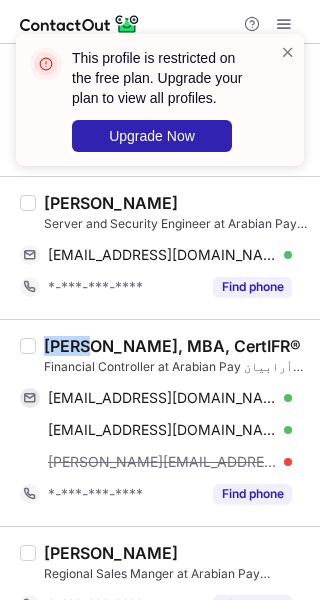 click on "[PERSON_NAME], MBA, CertIFR®" at bounding box center [172, 346] 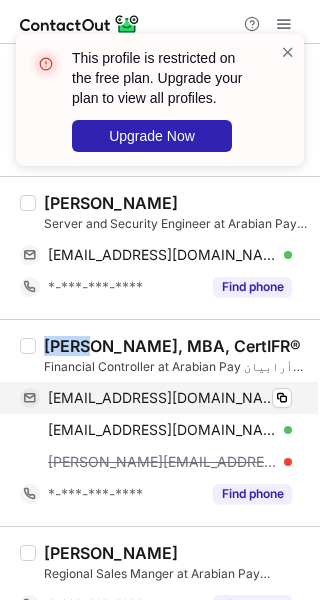 copy on "[PERSON_NAME]" 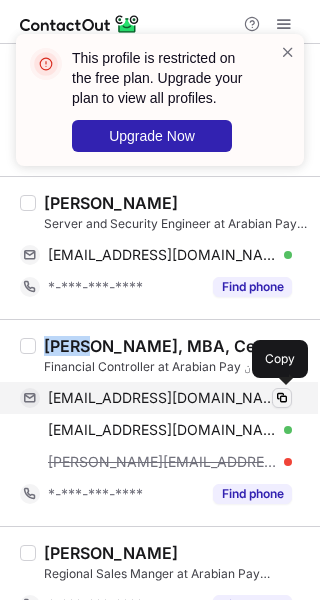 click at bounding box center [282, 398] 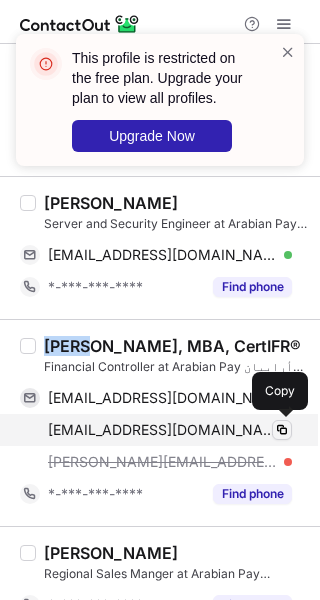 click at bounding box center [282, 430] 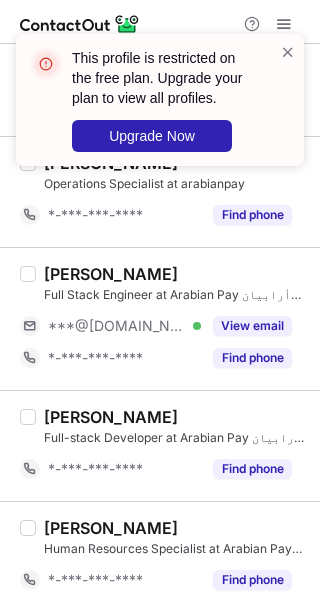 scroll, scrollTop: 1936, scrollLeft: 0, axis: vertical 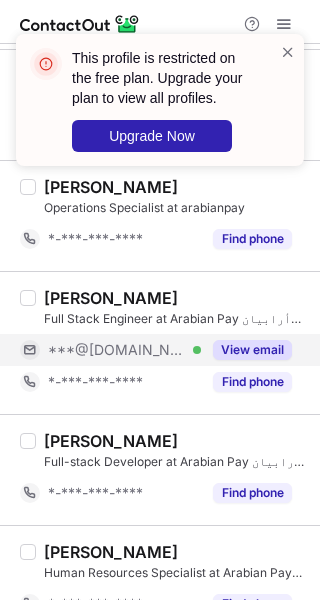 click on "View email" at bounding box center (252, 350) 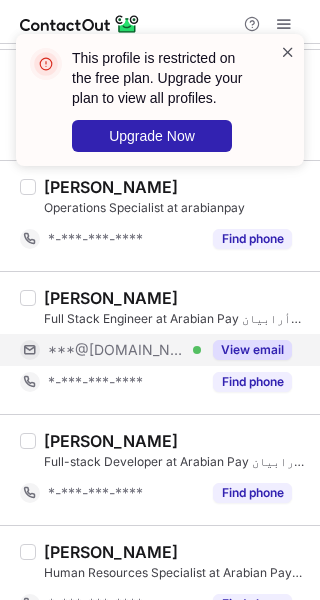 click at bounding box center (288, 52) 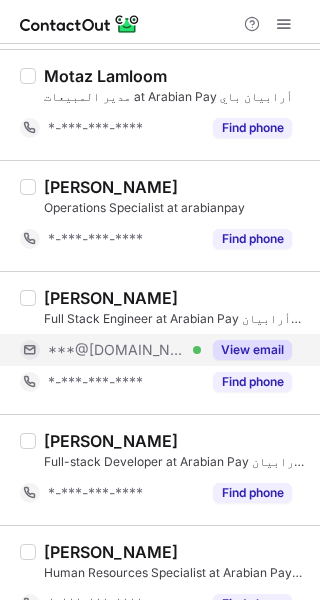 click on "View email" at bounding box center [252, 350] 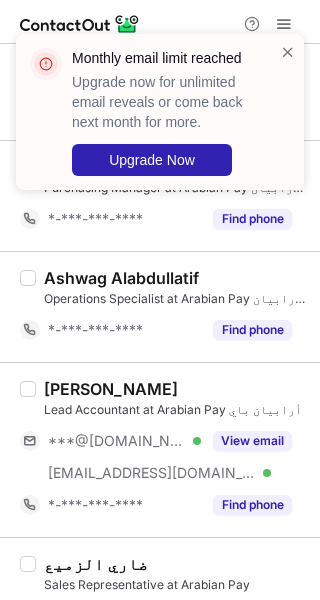 scroll, scrollTop: 2694, scrollLeft: 0, axis: vertical 